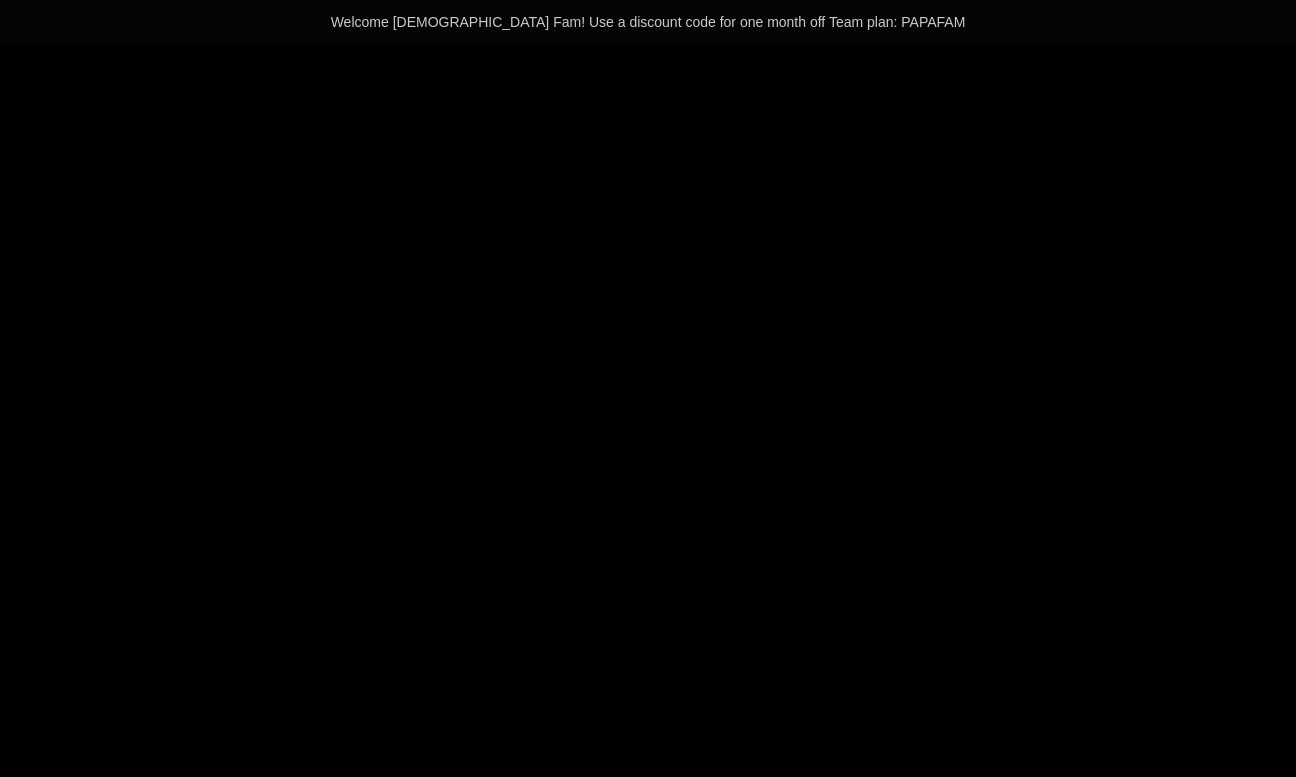 scroll, scrollTop: 0, scrollLeft: 0, axis: both 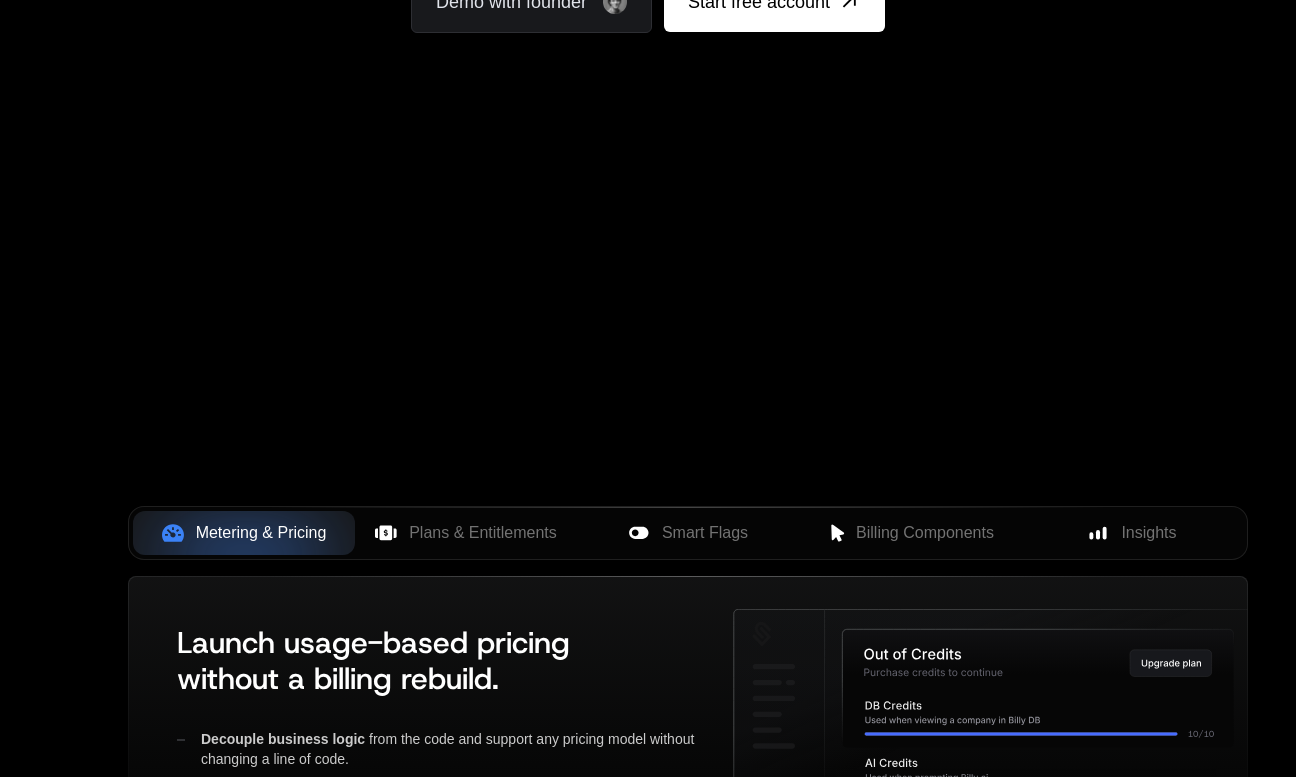 click on "Your browser does not support the video tag." at bounding box center (648, 170) 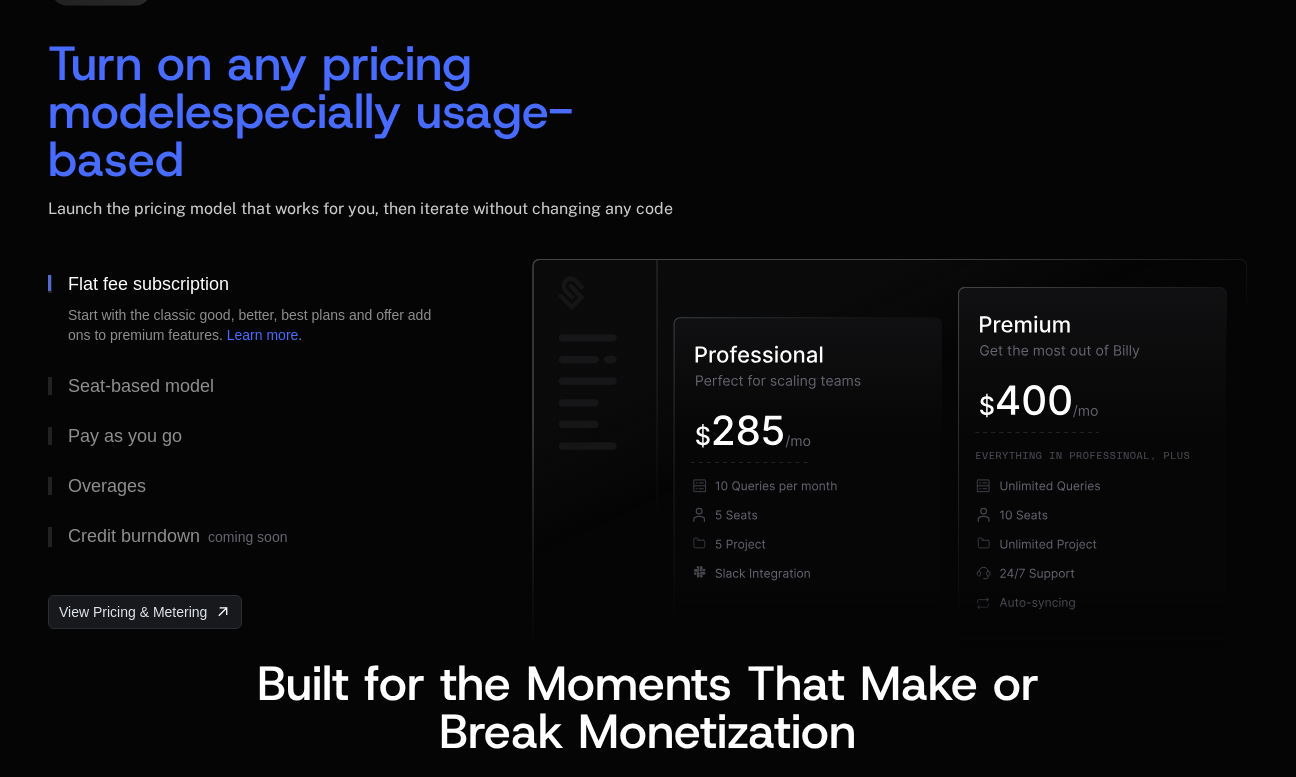 scroll, scrollTop: 3122, scrollLeft: 0, axis: vertical 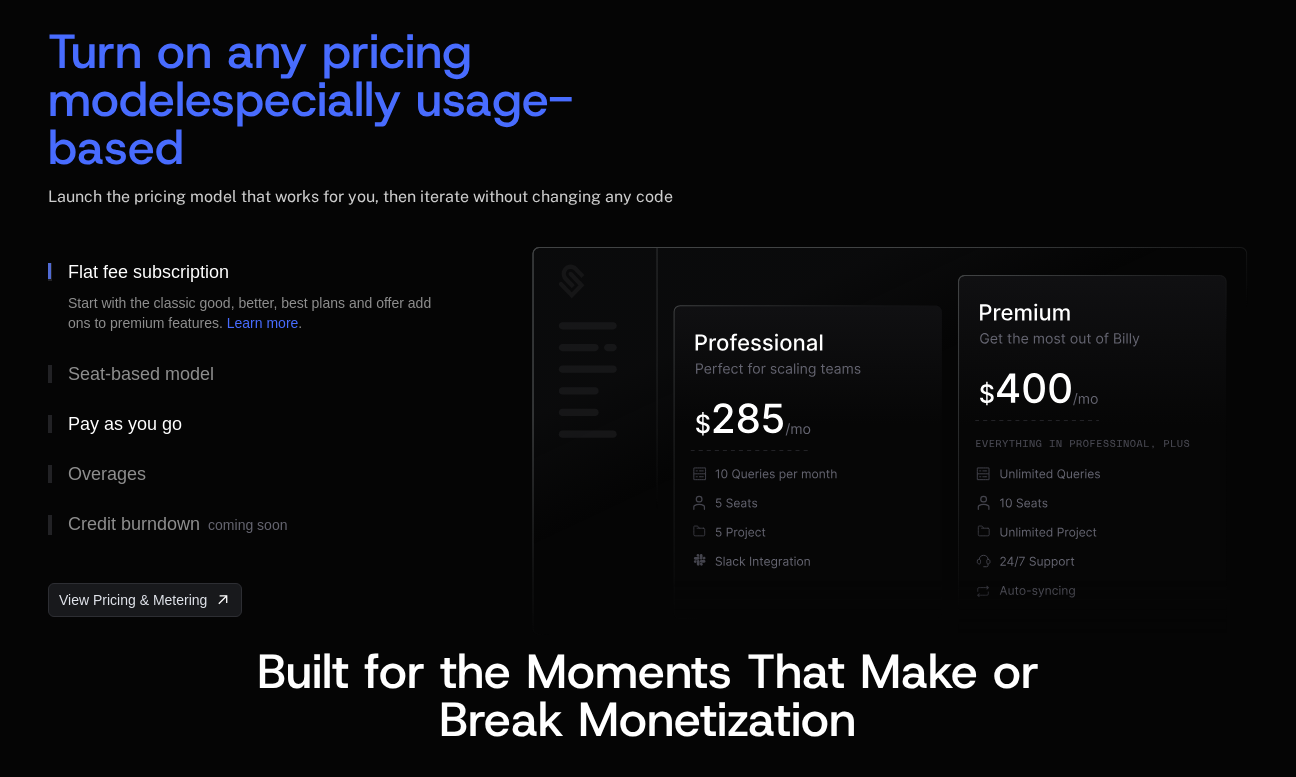 click on "Pay as you go" at bounding box center (258, 424) 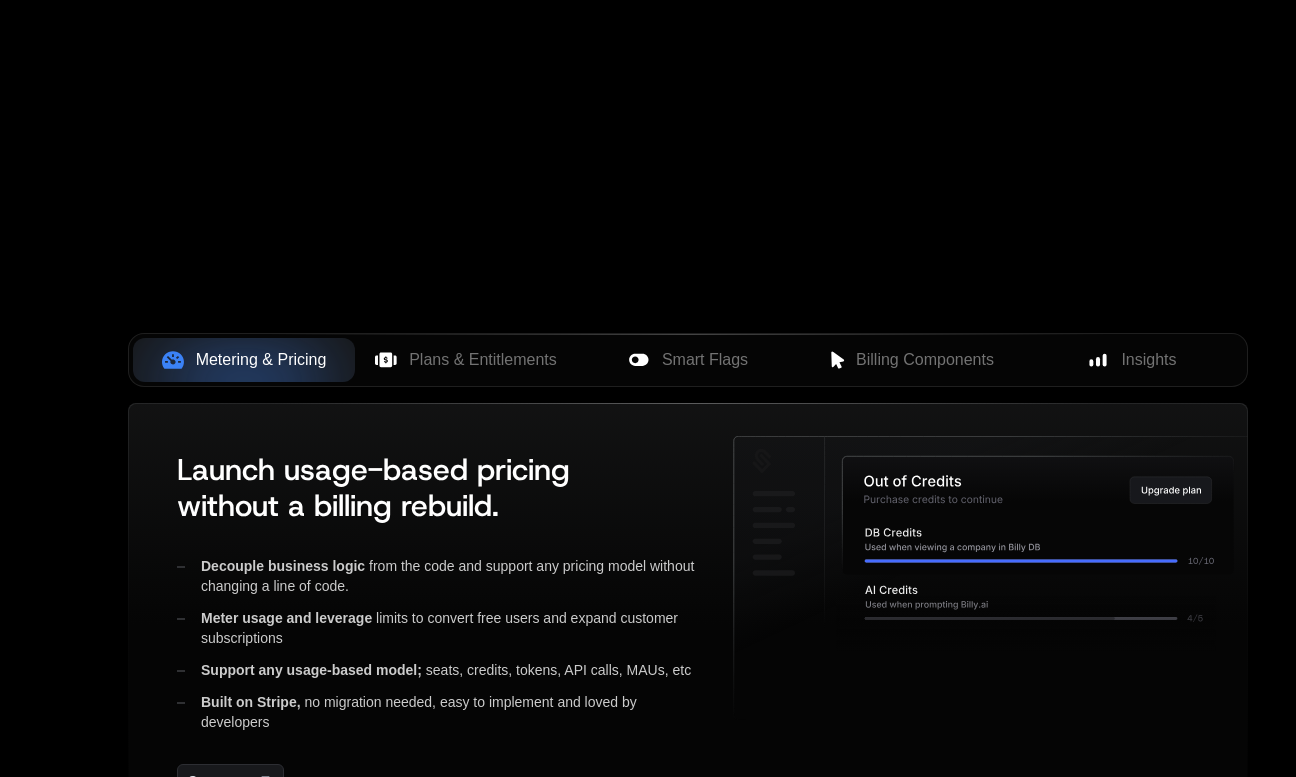 scroll, scrollTop: 0, scrollLeft: 0, axis: both 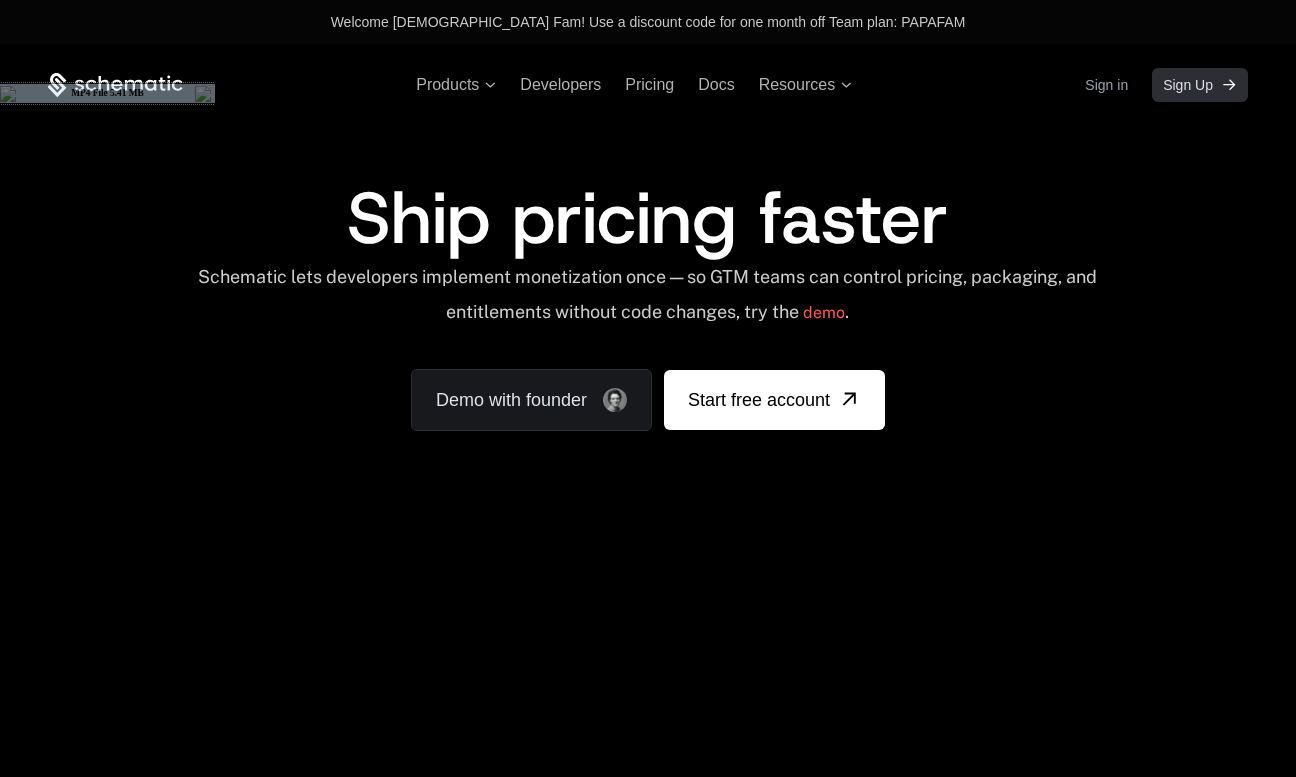 click on "Sign Up" at bounding box center [1188, 85] 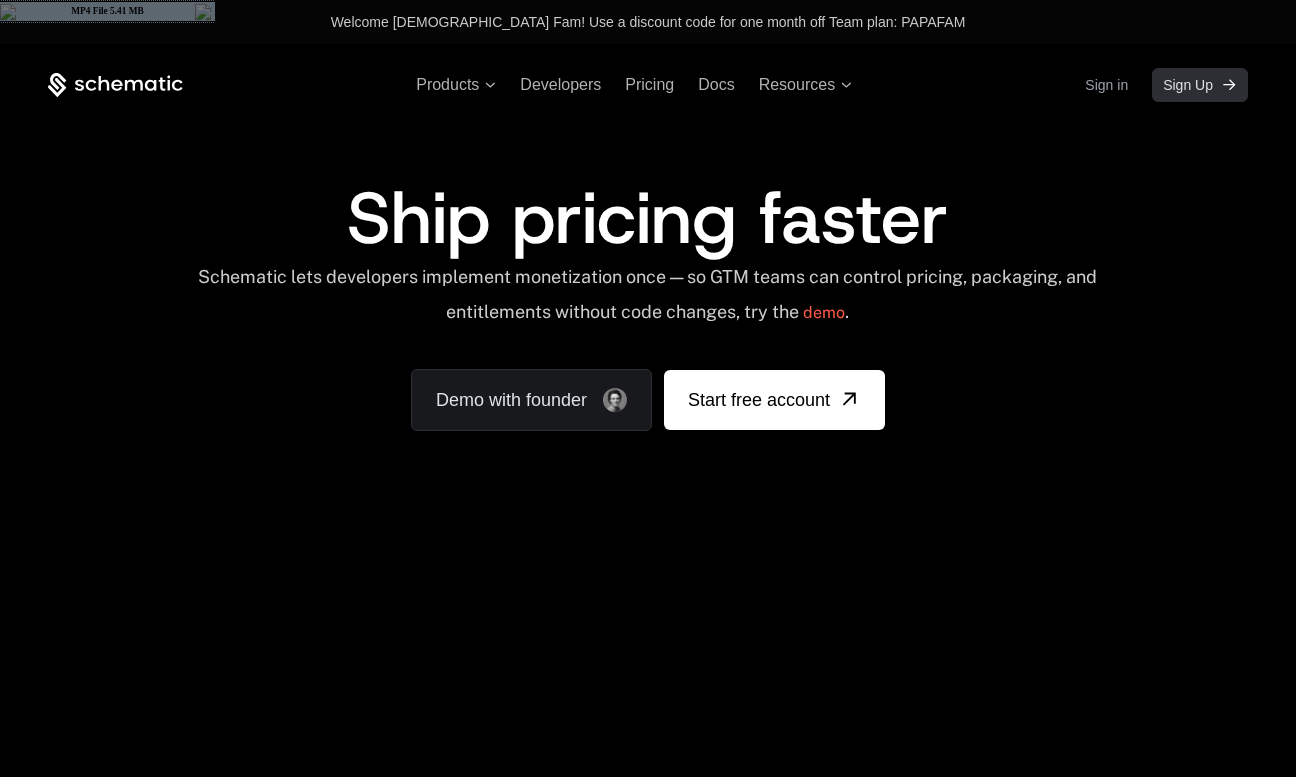 click on "Sign Up" at bounding box center (1188, 85) 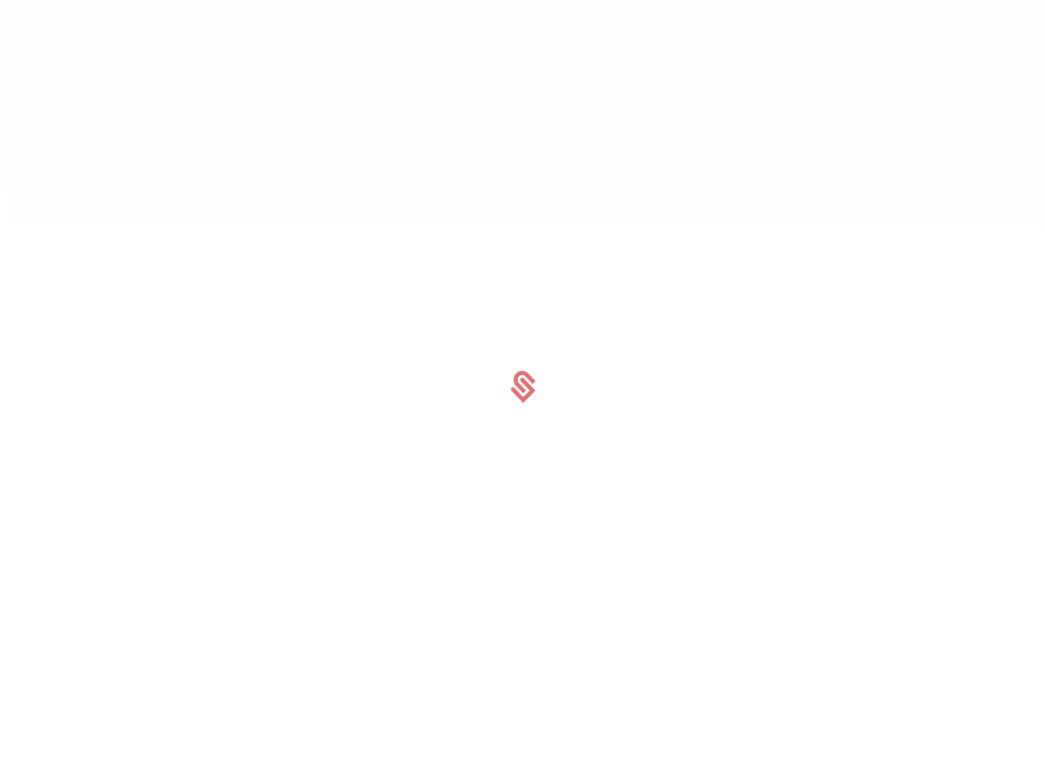 scroll, scrollTop: 0, scrollLeft: 0, axis: both 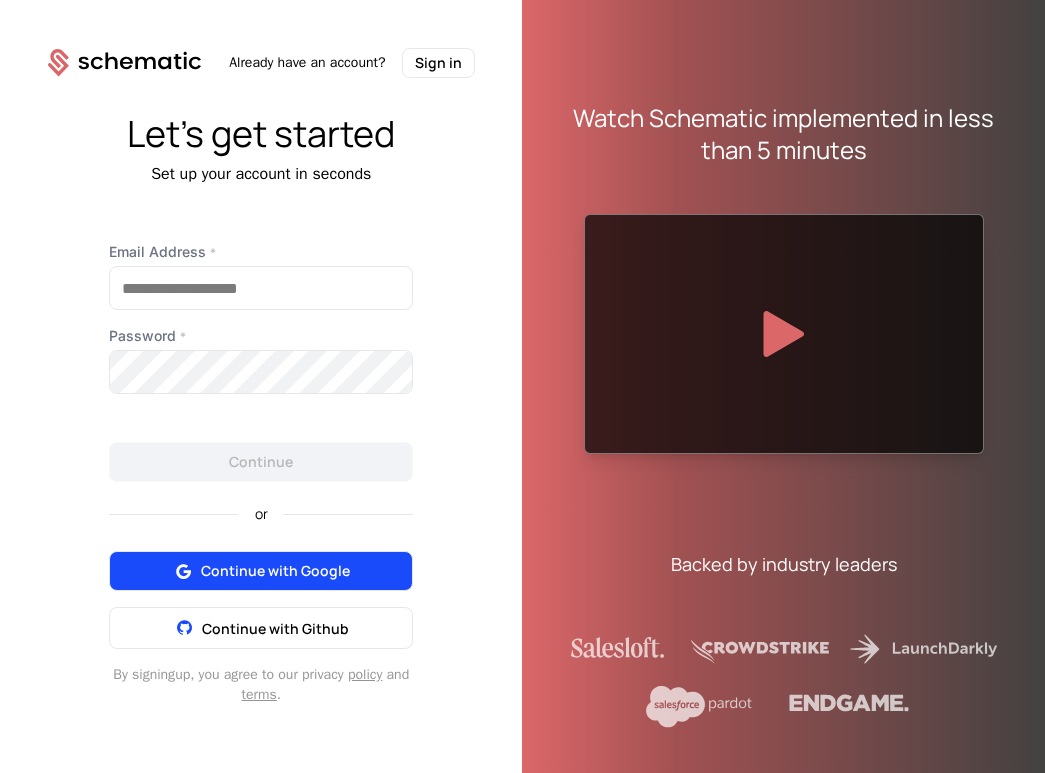 click on "Continue with Google" at bounding box center [275, 571] 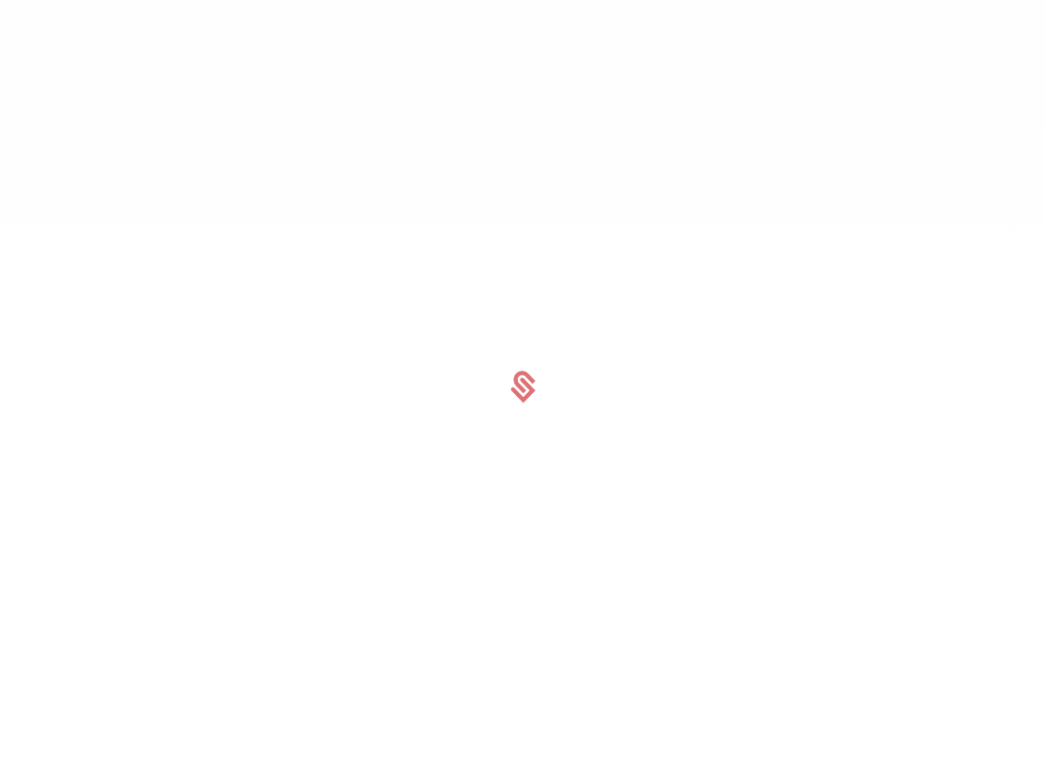 scroll, scrollTop: 0, scrollLeft: 0, axis: both 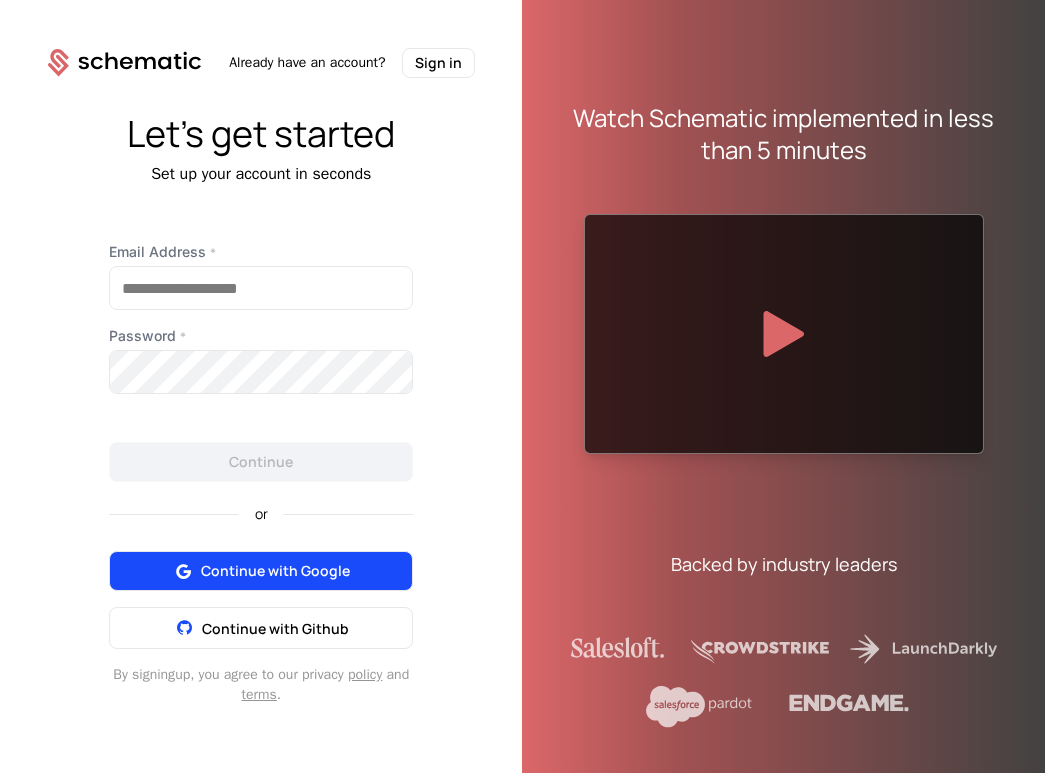 click on "Continue with Google" at bounding box center (275, 571) 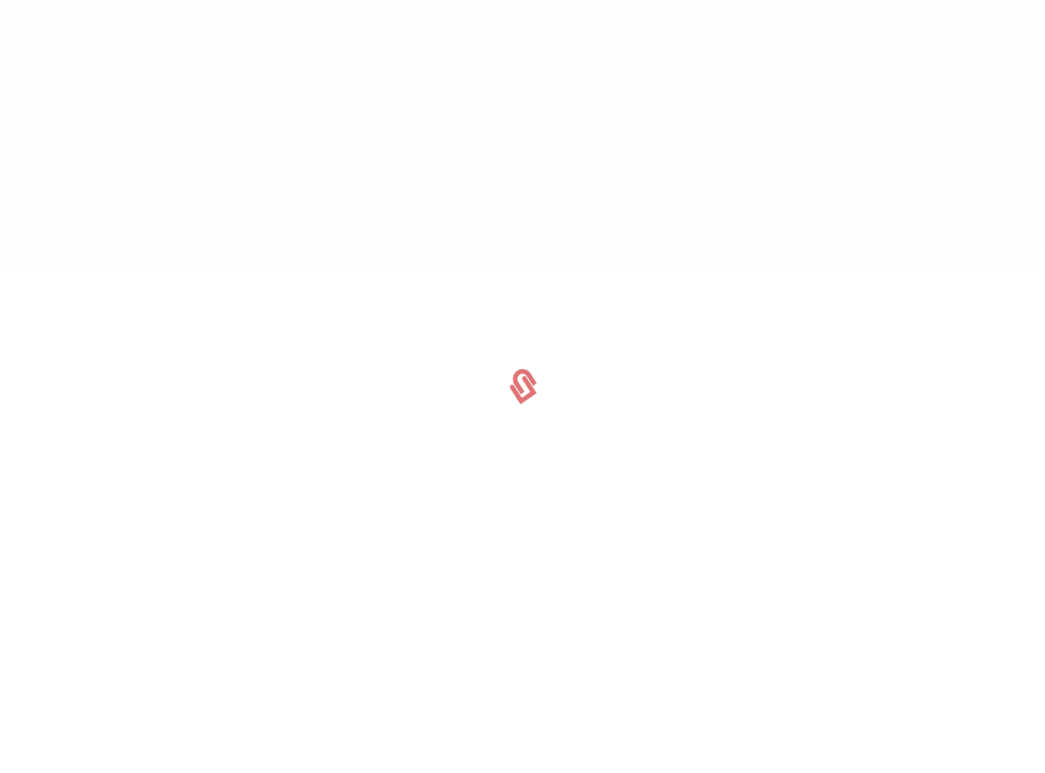scroll, scrollTop: 0, scrollLeft: 0, axis: both 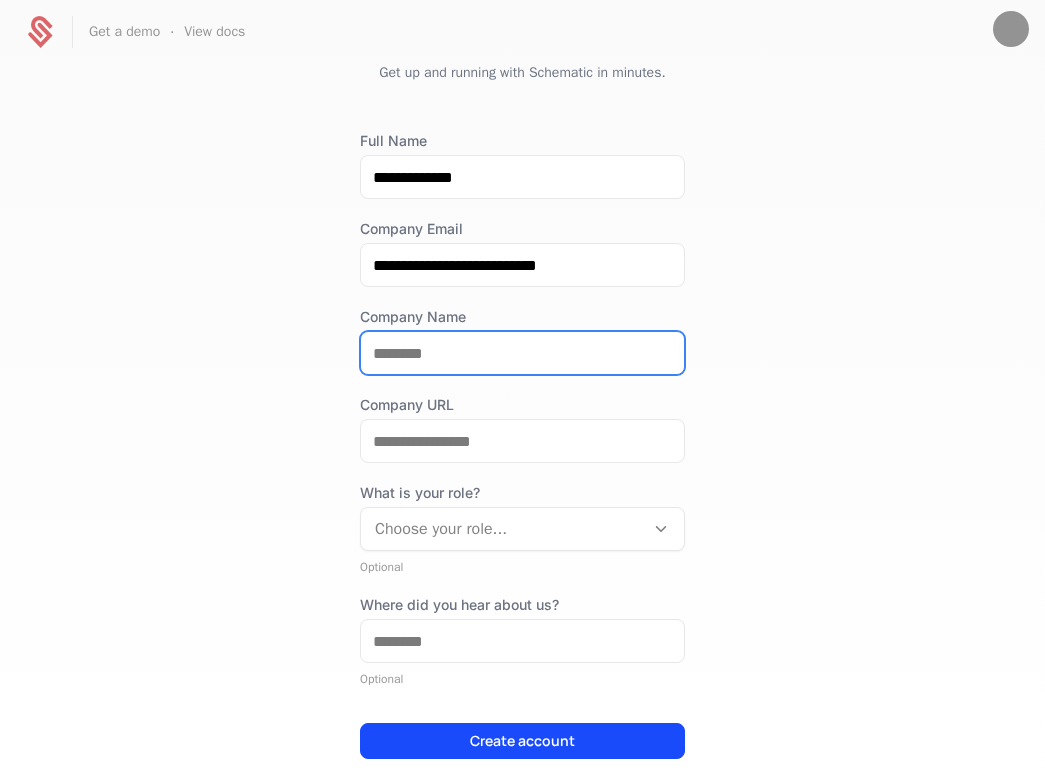 click on "Company Name" at bounding box center [522, 353] 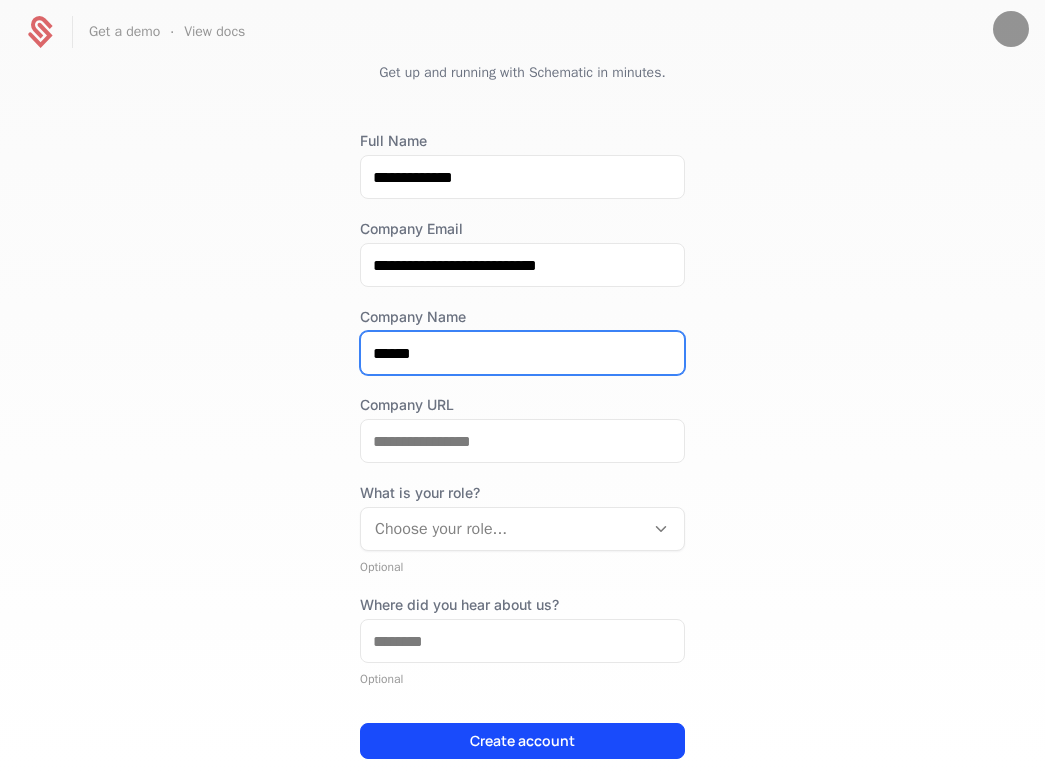 type on "******" 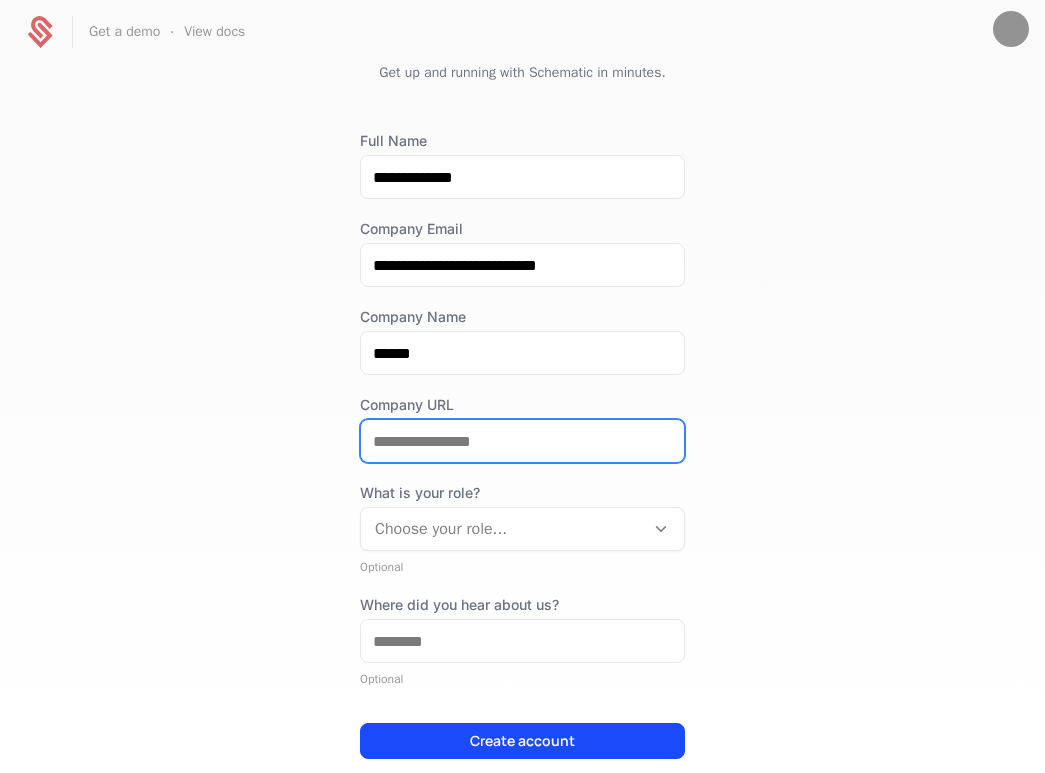 click on "Company URL" at bounding box center (522, 441) 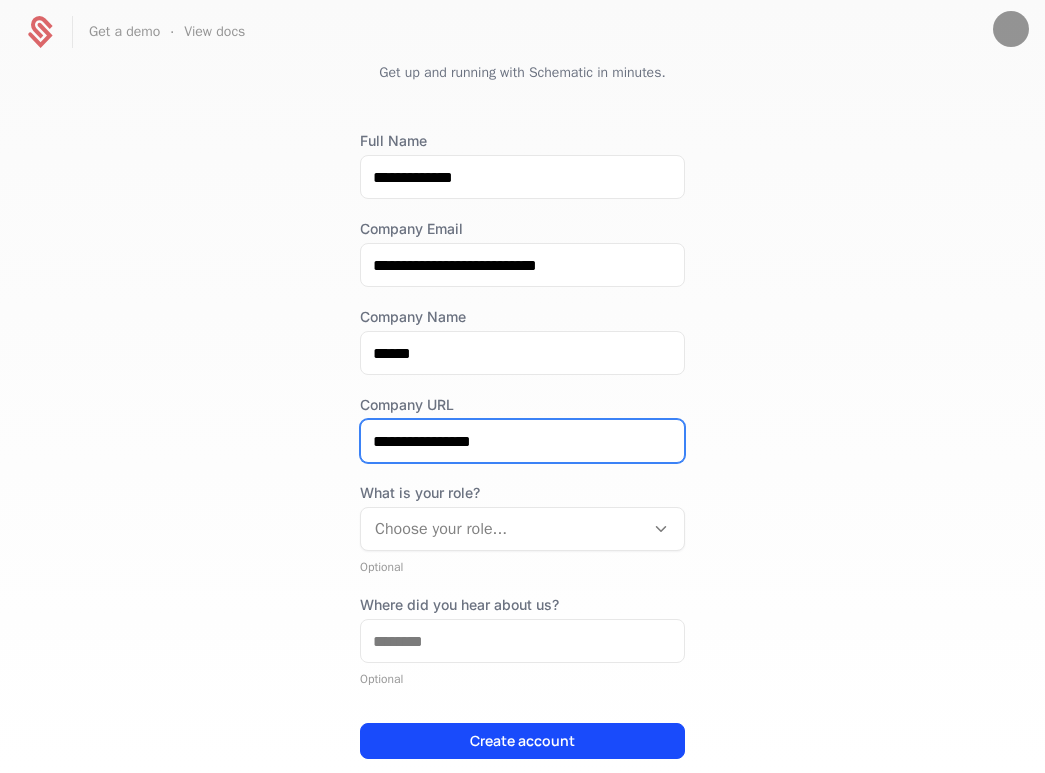 click on "**********" at bounding box center (522, 441) 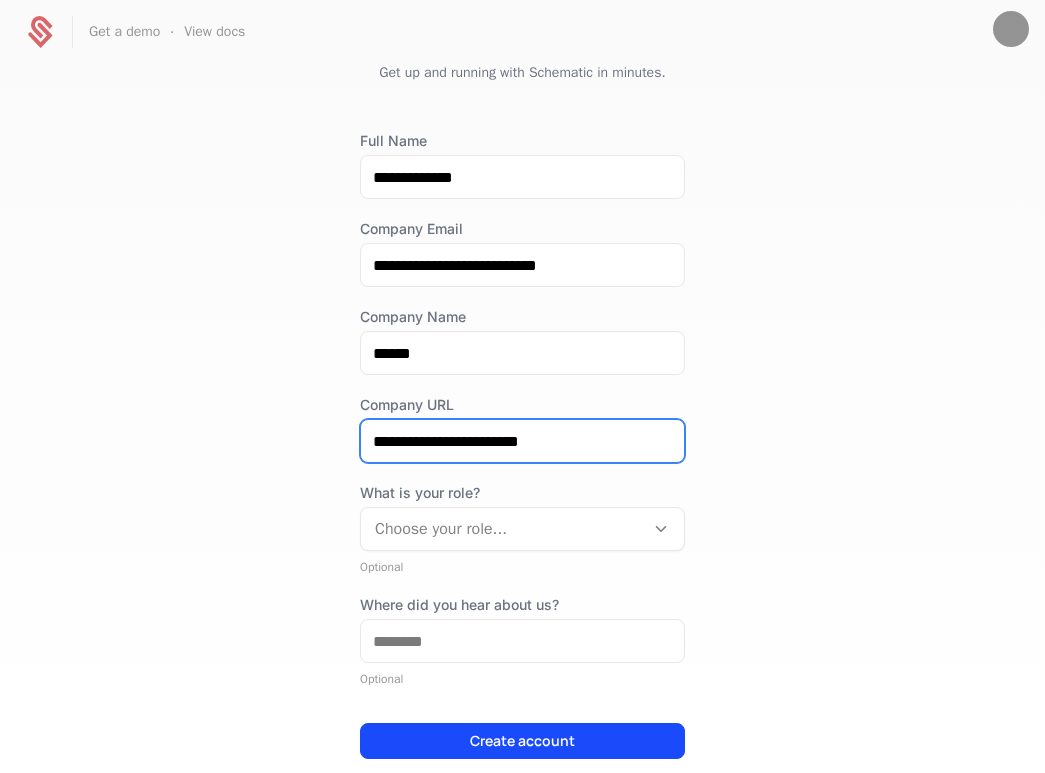type on "**********" 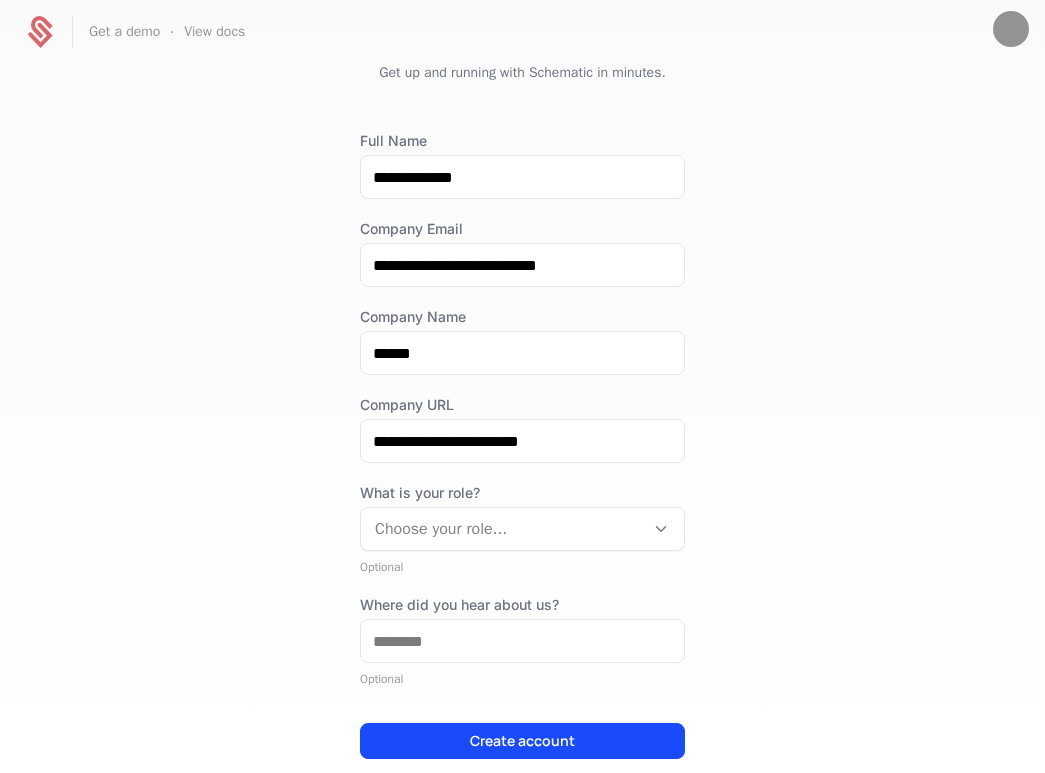 click at bounding box center (502, 529) 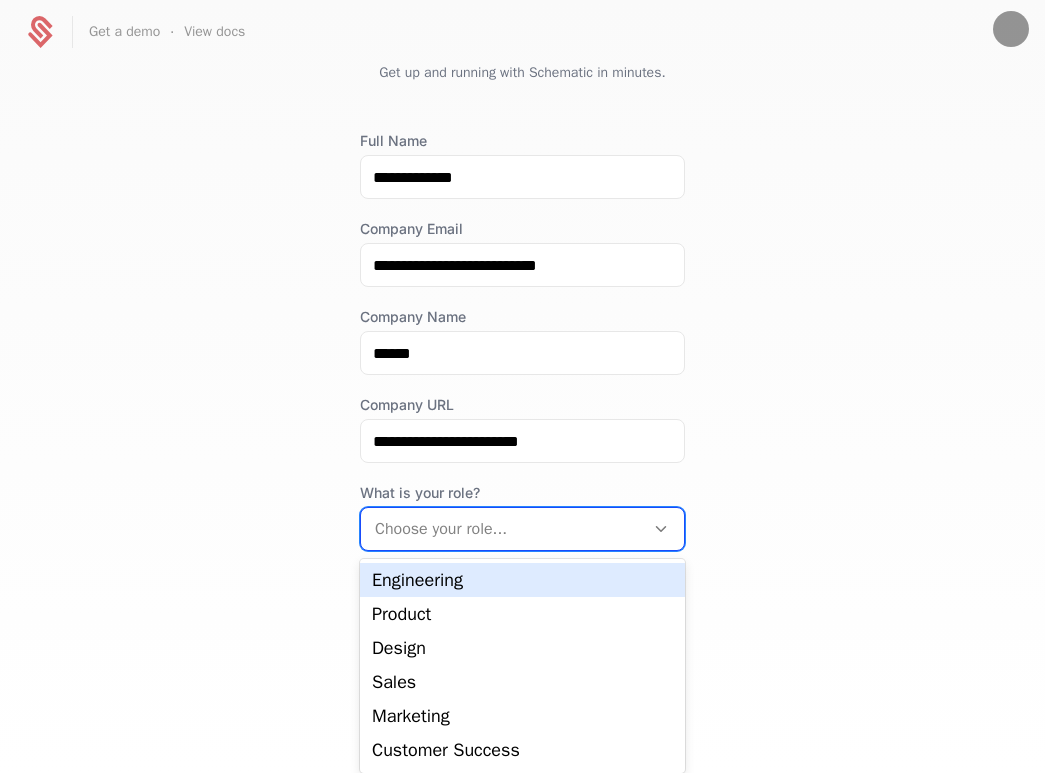 click on "Engineering" at bounding box center (522, 580) 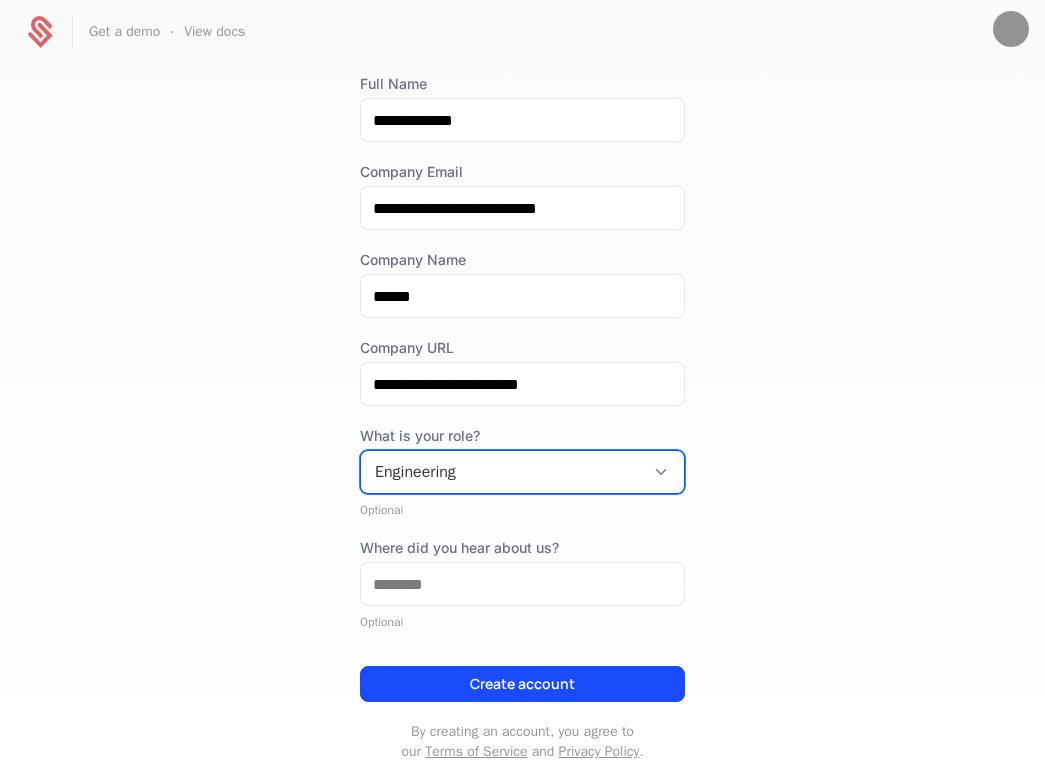 scroll, scrollTop: 142, scrollLeft: 0, axis: vertical 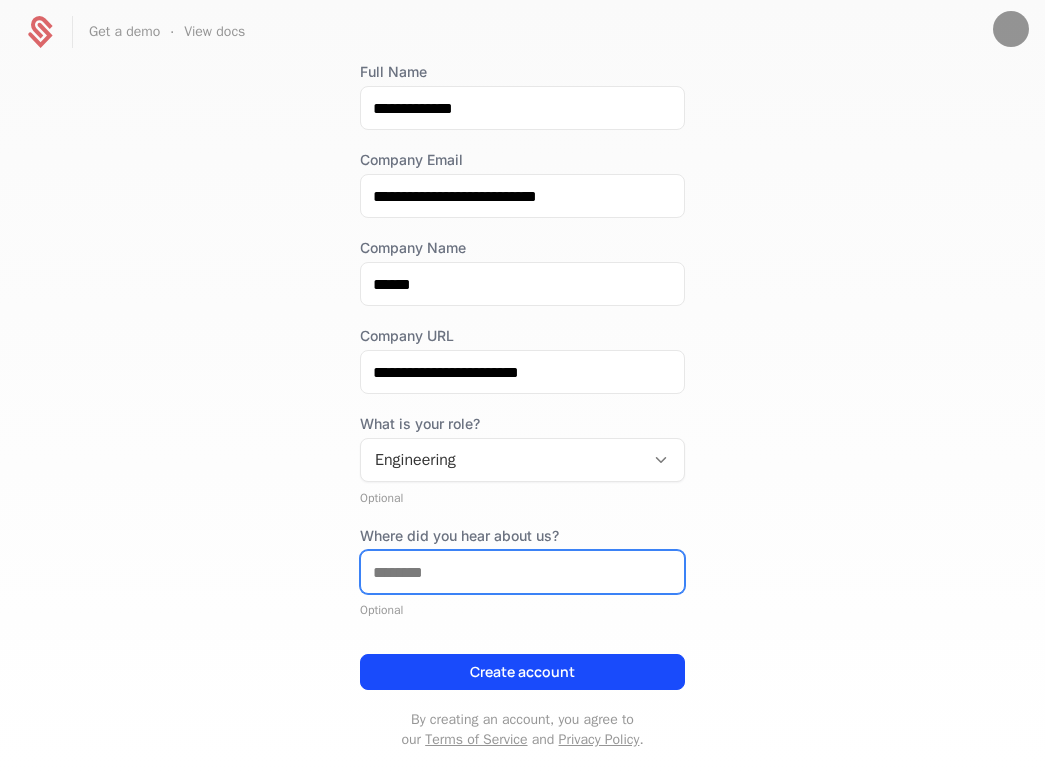 click on "Where did you hear about us?" at bounding box center [522, 572] 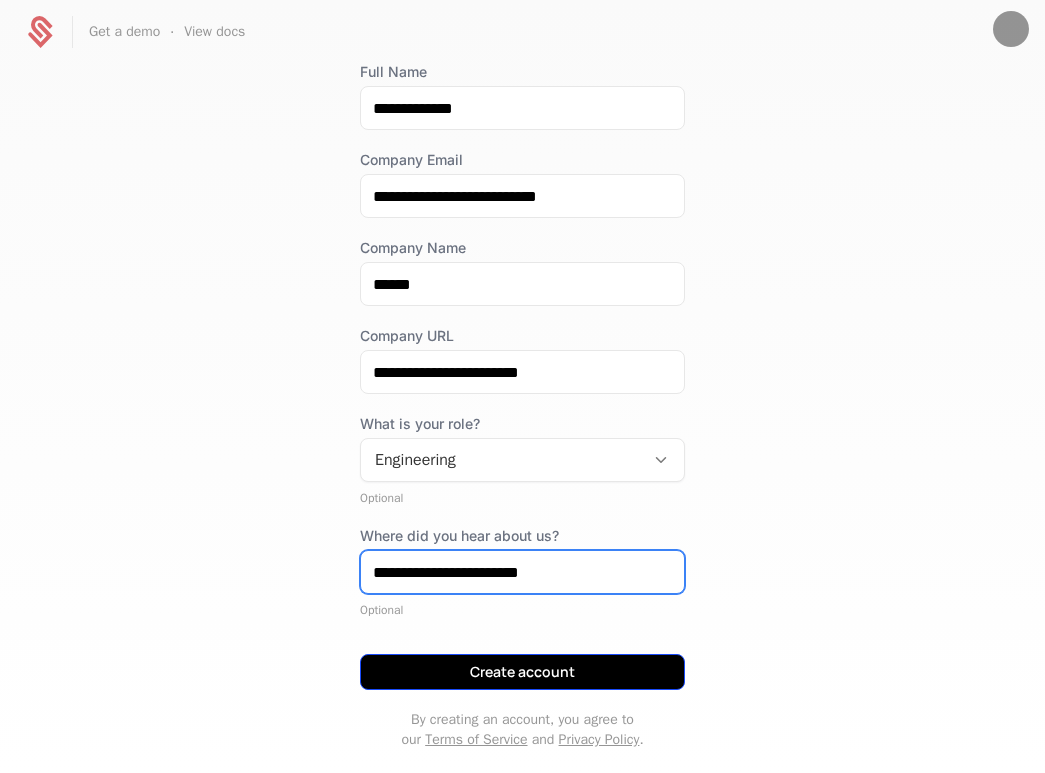 type on "**********" 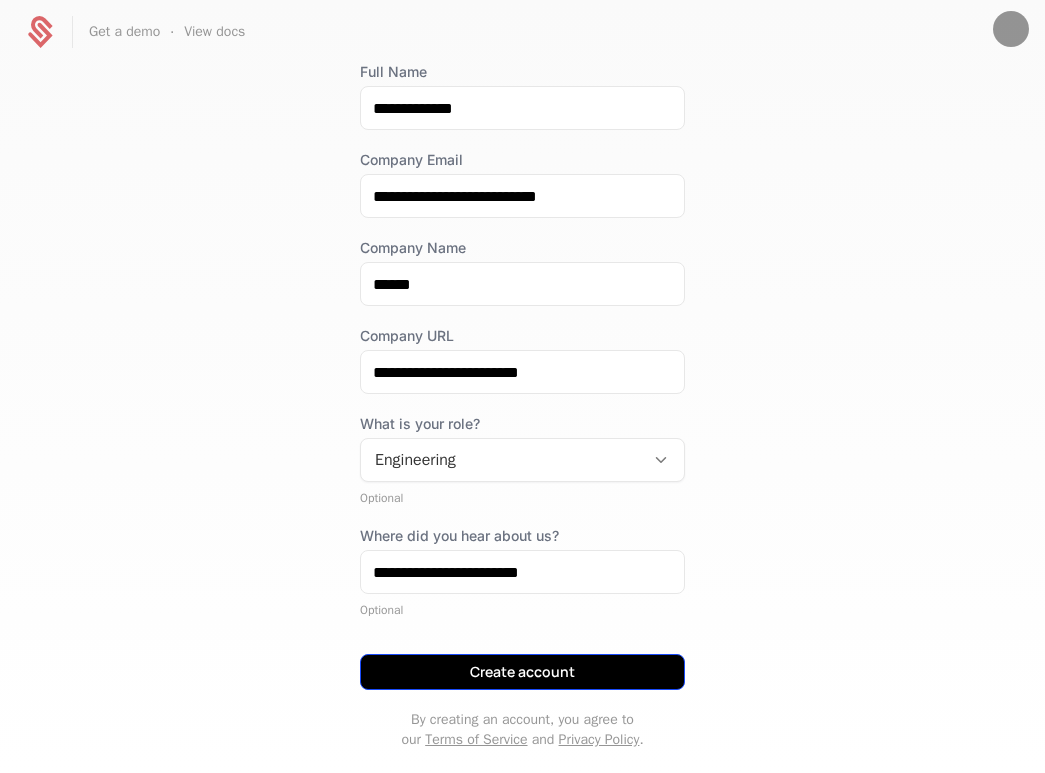 click on "Create account" at bounding box center [522, 672] 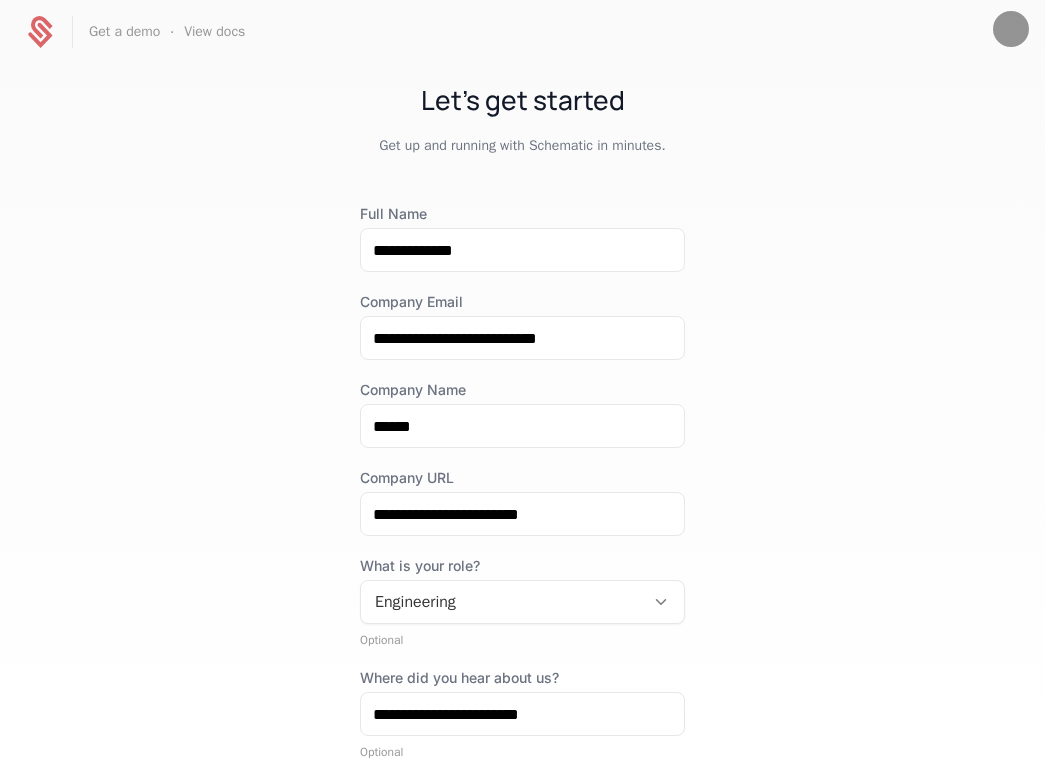 scroll, scrollTop: 177, scrollLeft: 0, axis: vertical 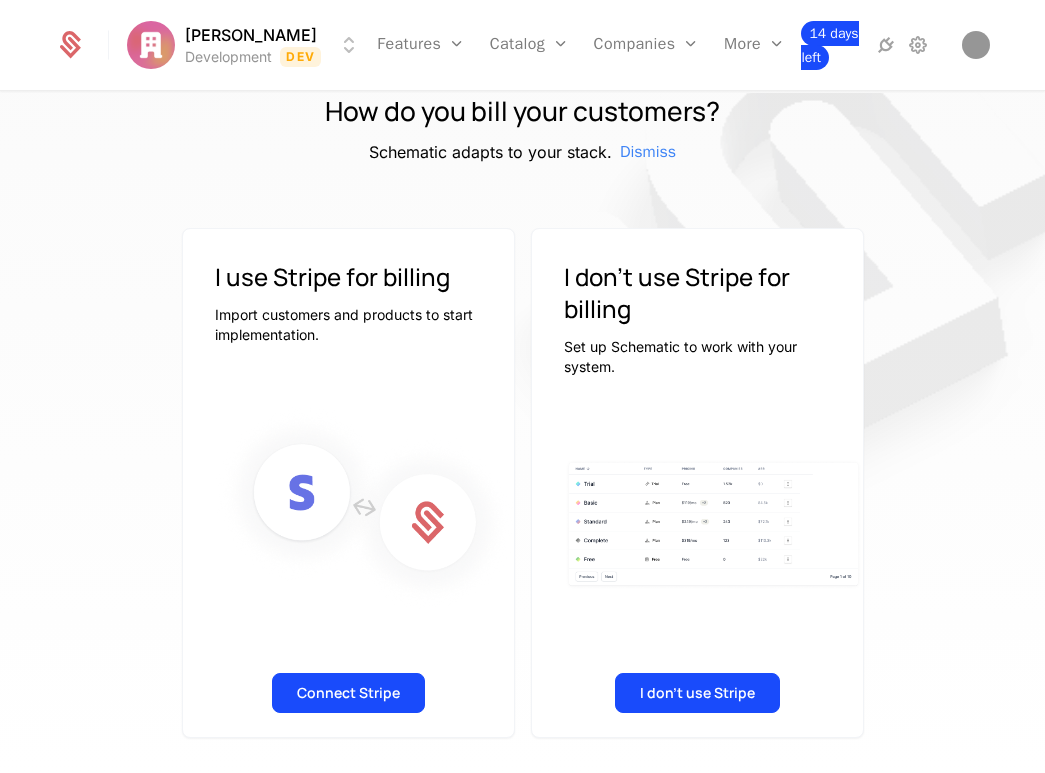 click on "14 days left" at bounding box center (829, 45) 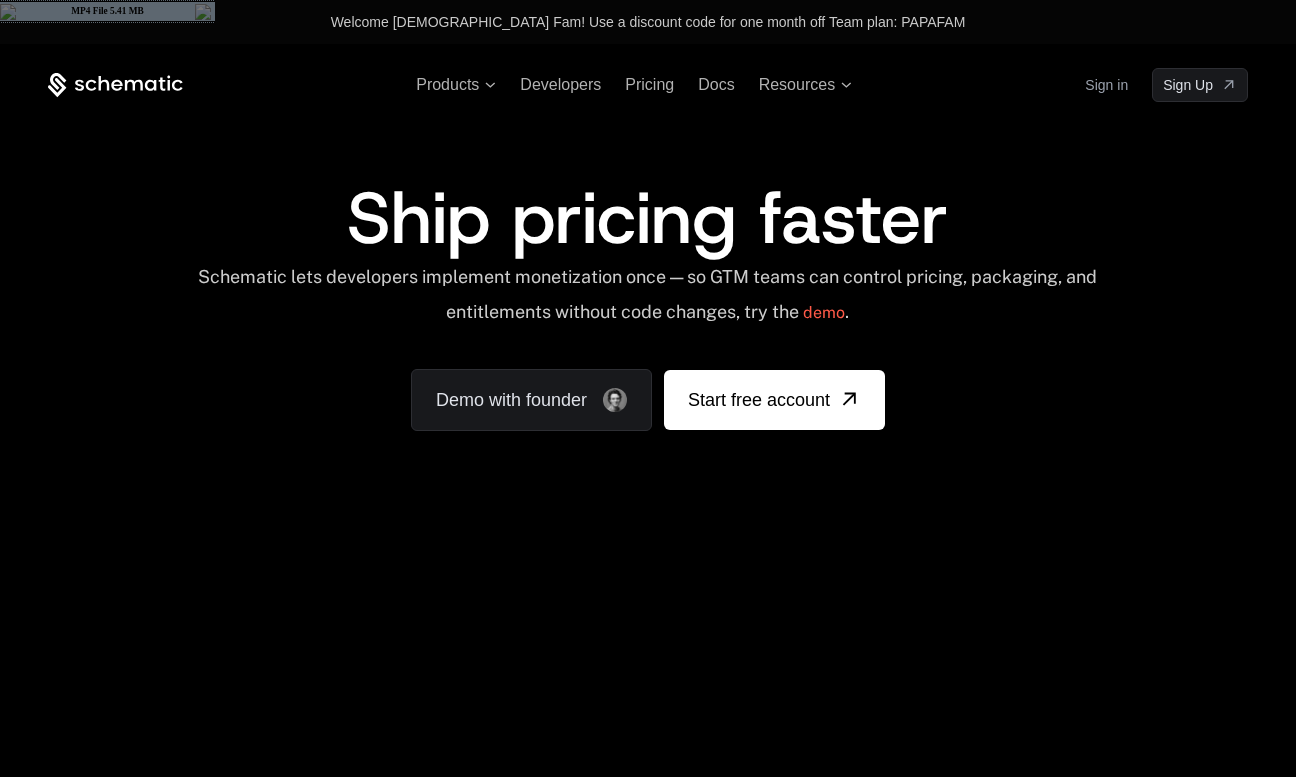 scroll, scrollTop: 0, scrollLeft: 0, axis: both 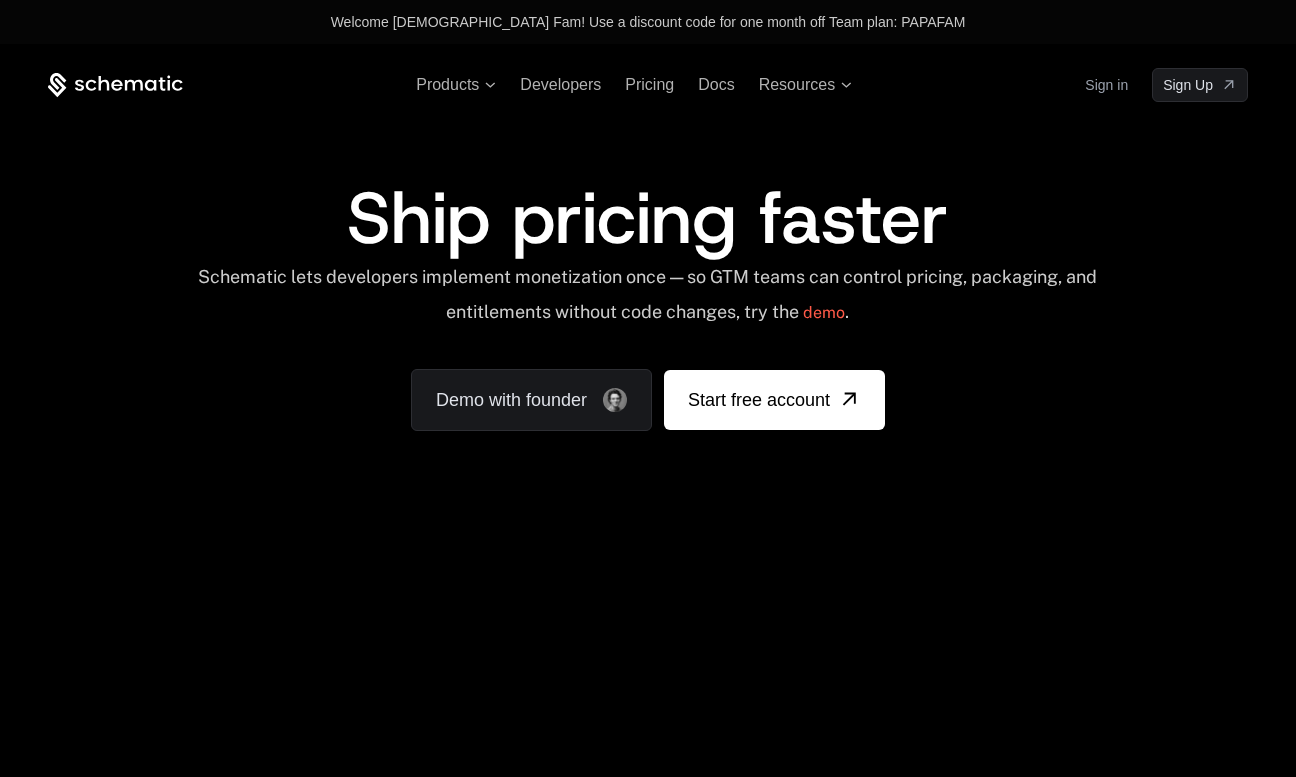 click on "Sign in" at bounding box center (1106, 85) 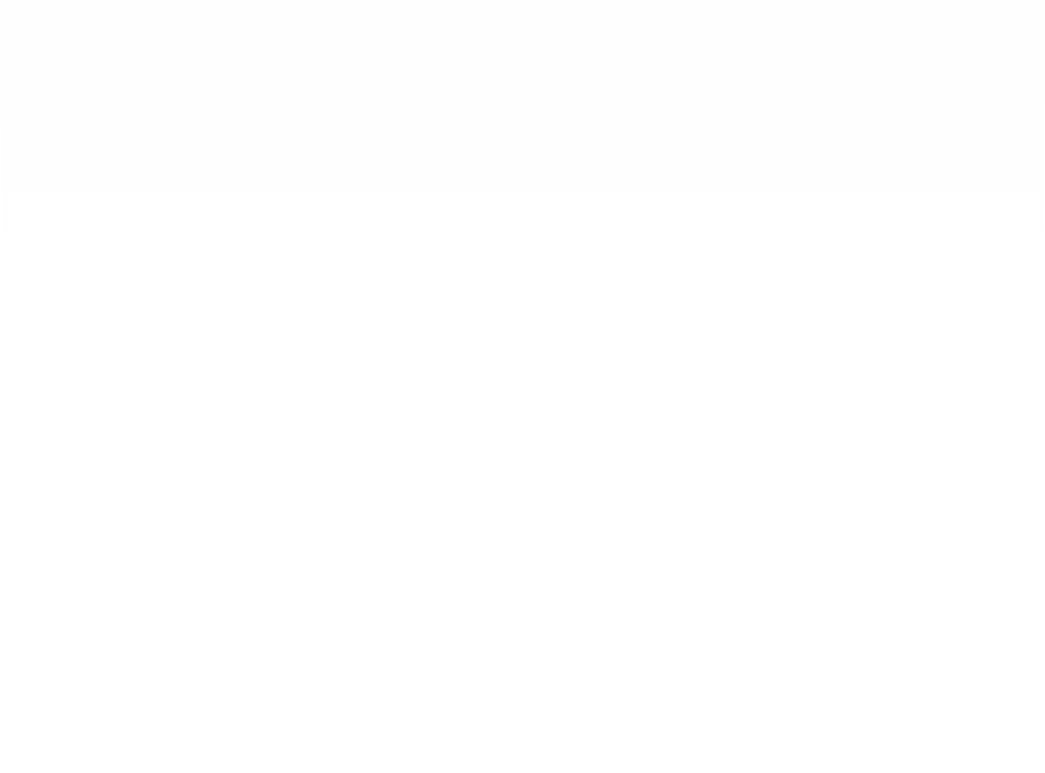 scroll, scrollTop: 0, scrollLeft: 0, axis: both 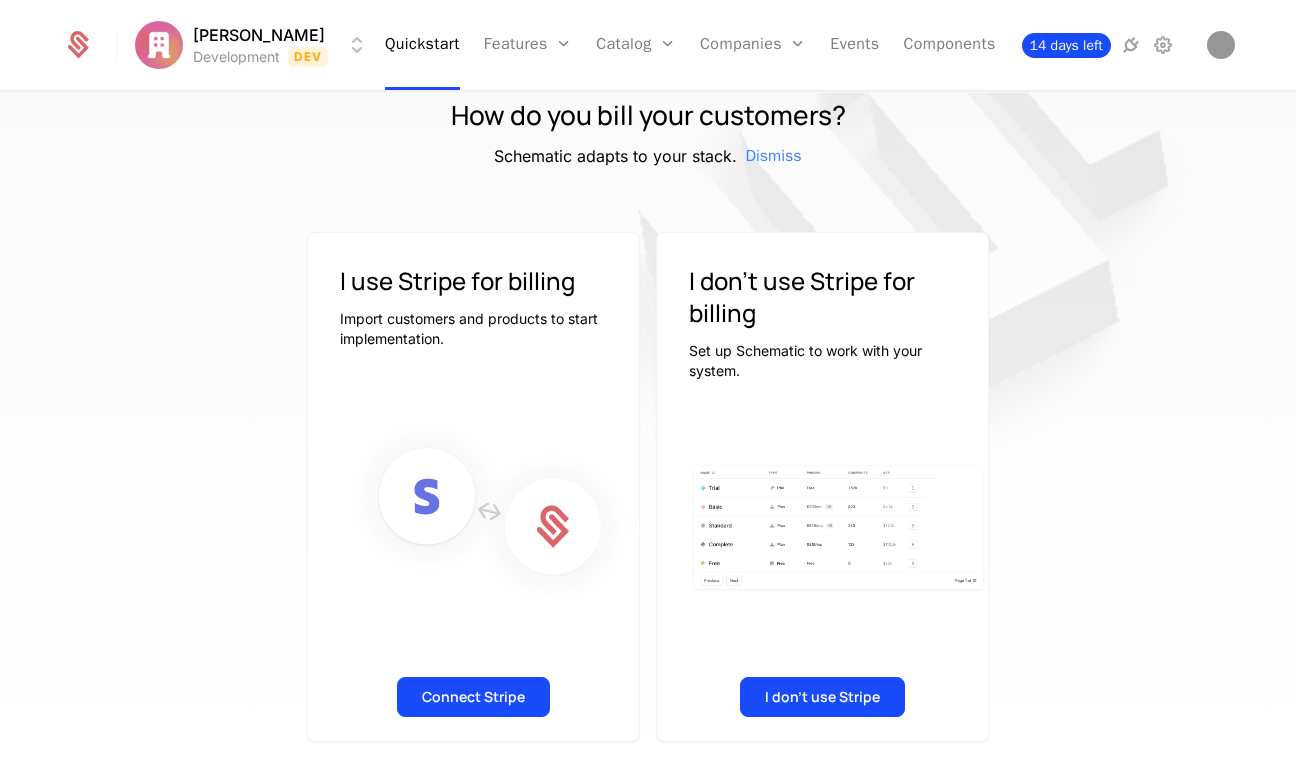 click on "14 days left" at bounding box center (1066, 45) 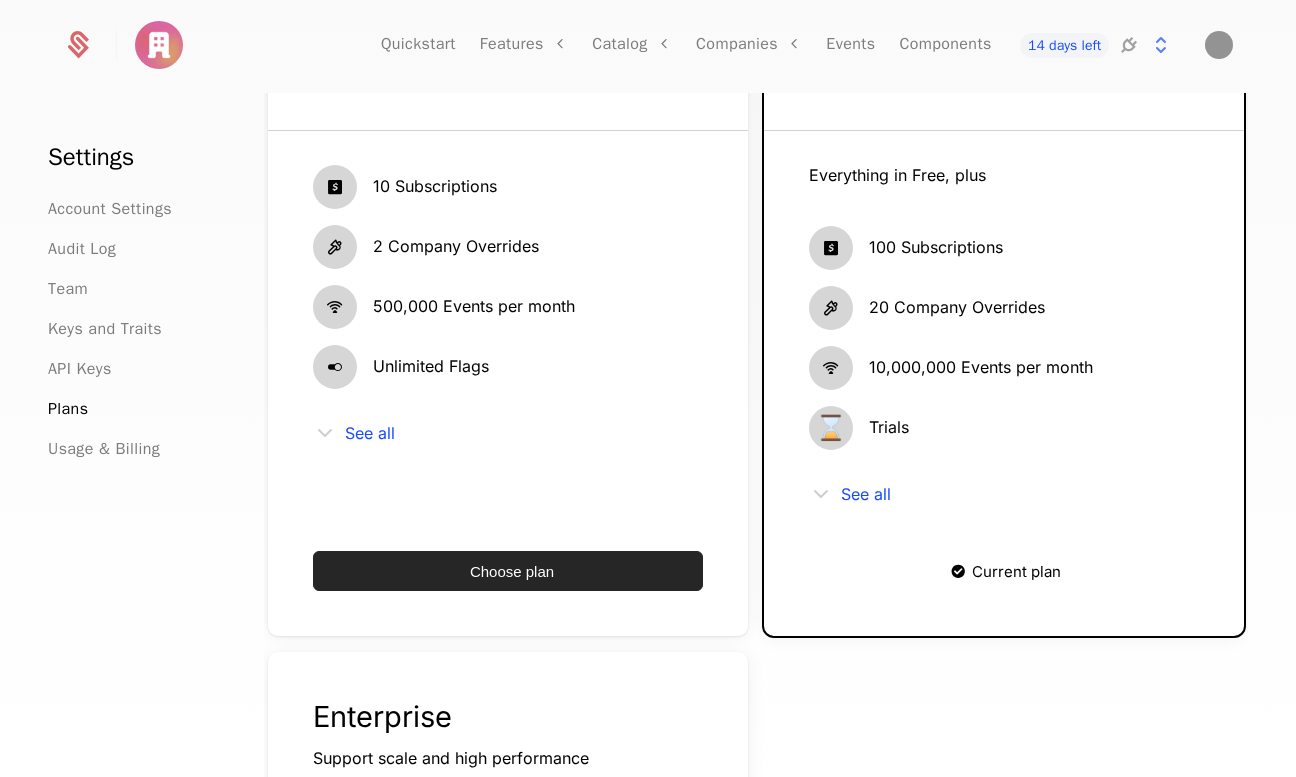 scroll, scrollTop: 139, scrollLeft: 0, axis: vertical 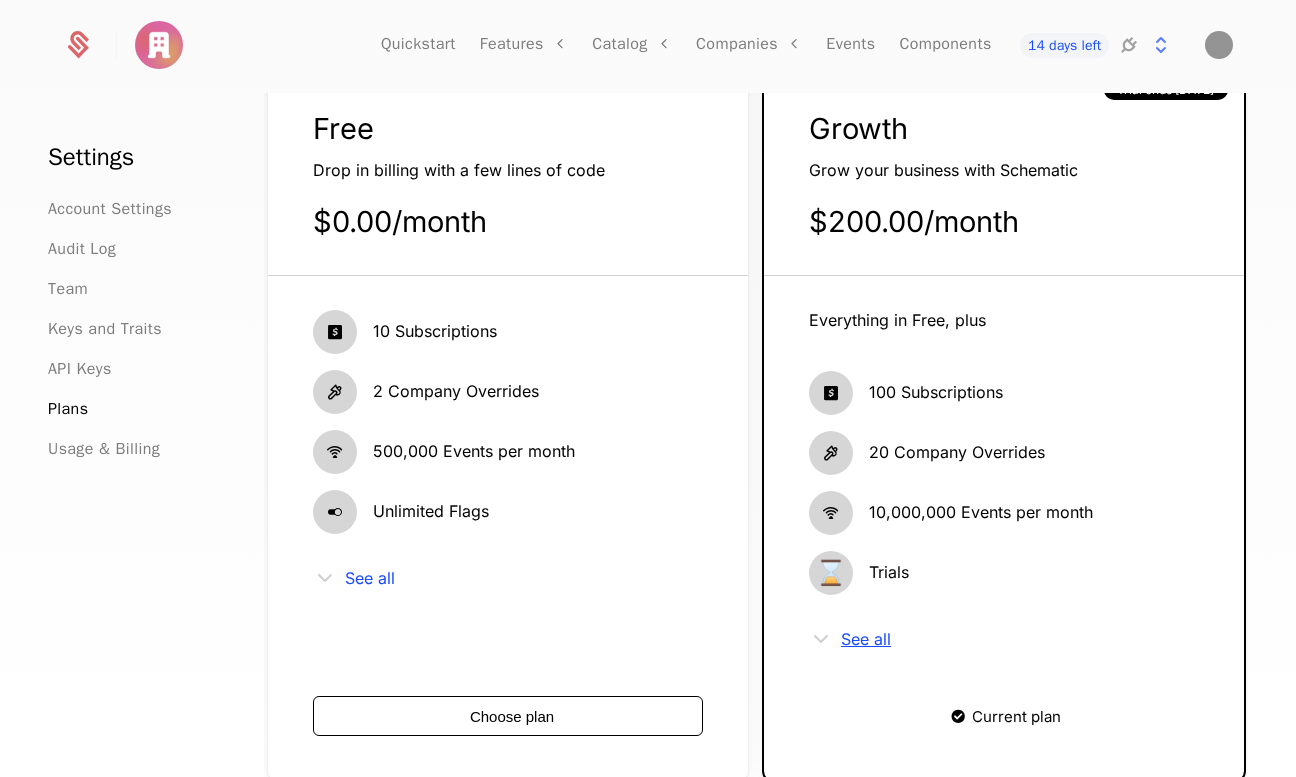click on "See all" at bounding box center [866, 639] 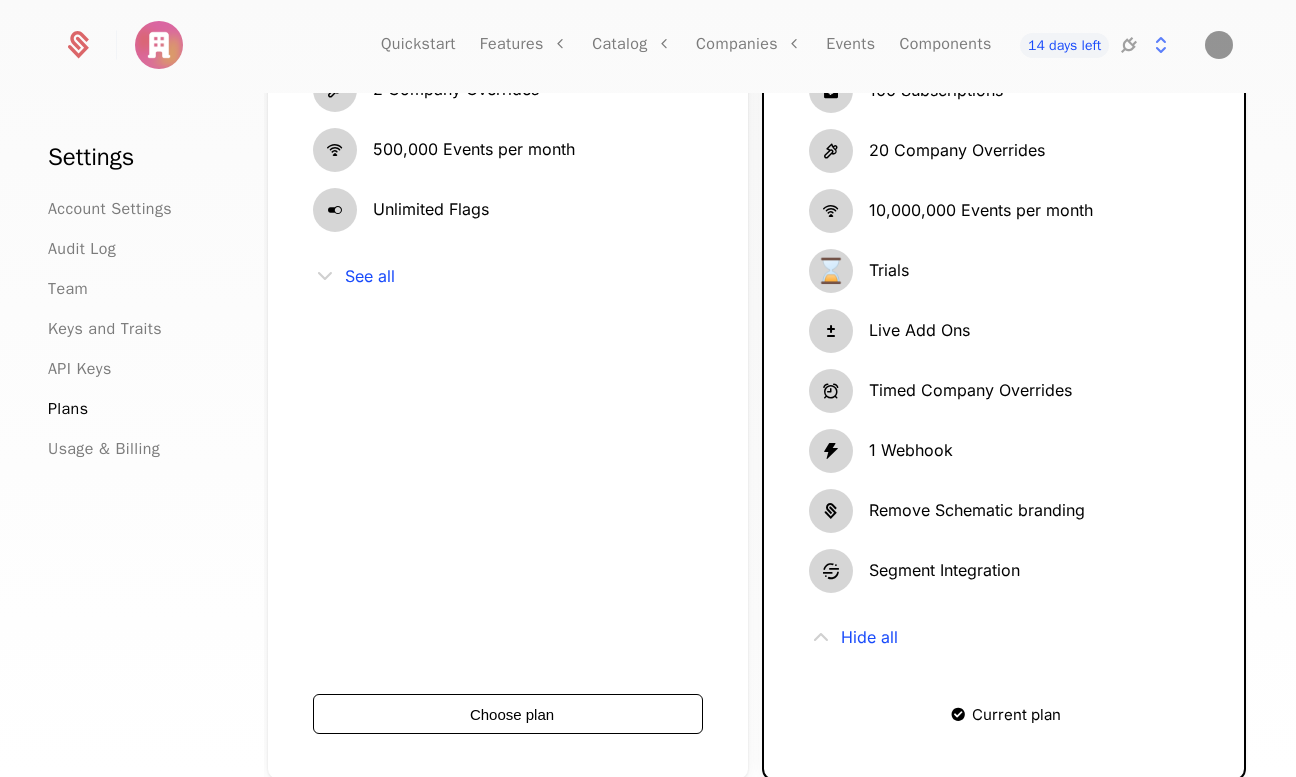 scroll, scrollTop: 304, scrollLeft: 0, axis: vertical 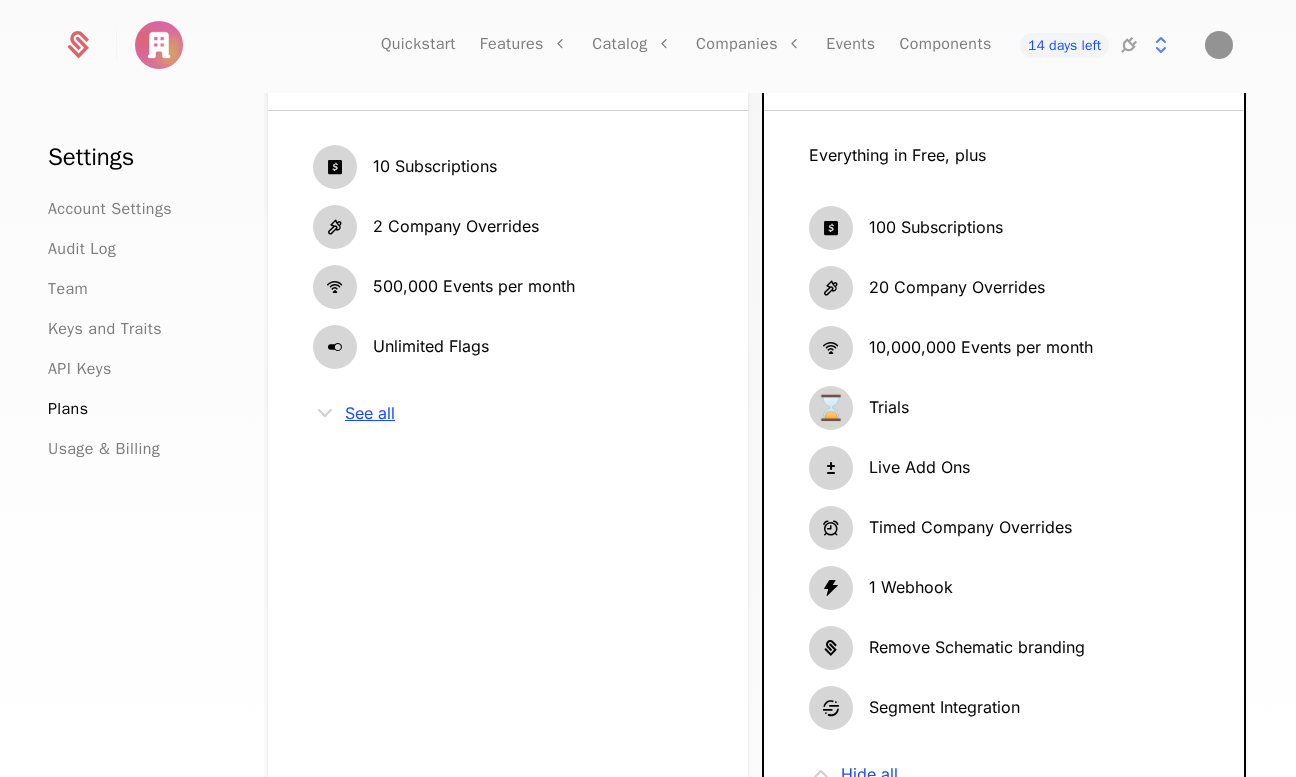 click on "See all" at bounding box center [370, 413] 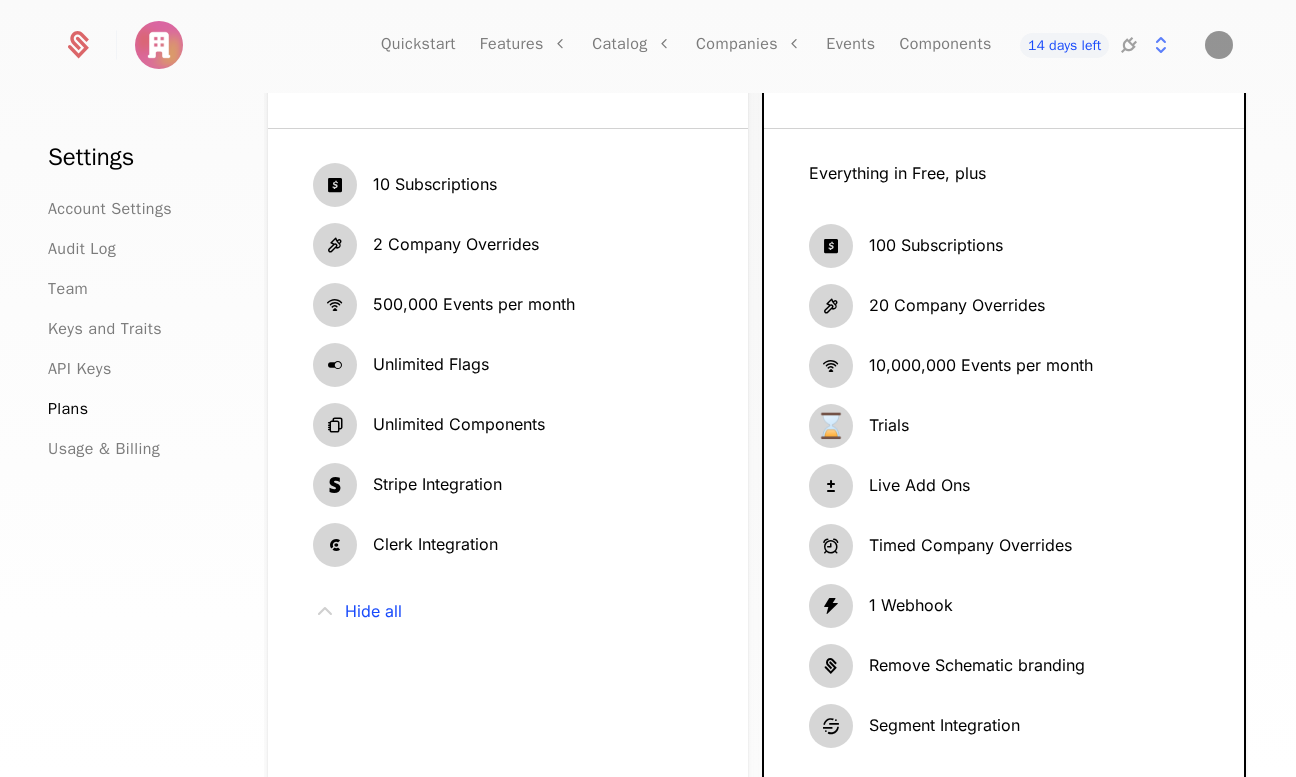 scroll, scrollTop: 284, scrollLeft: 0, axis: vertical 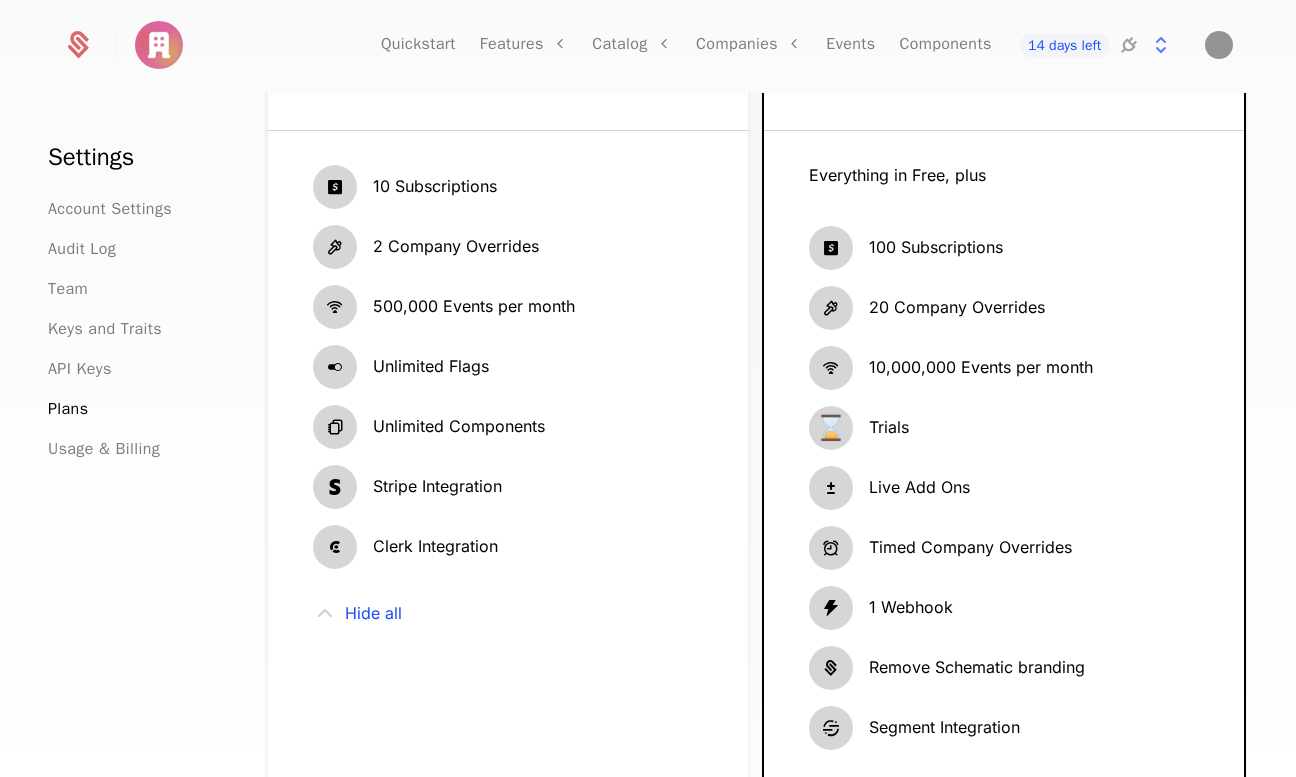 click on "Trials" at bounding box center [889, 428] 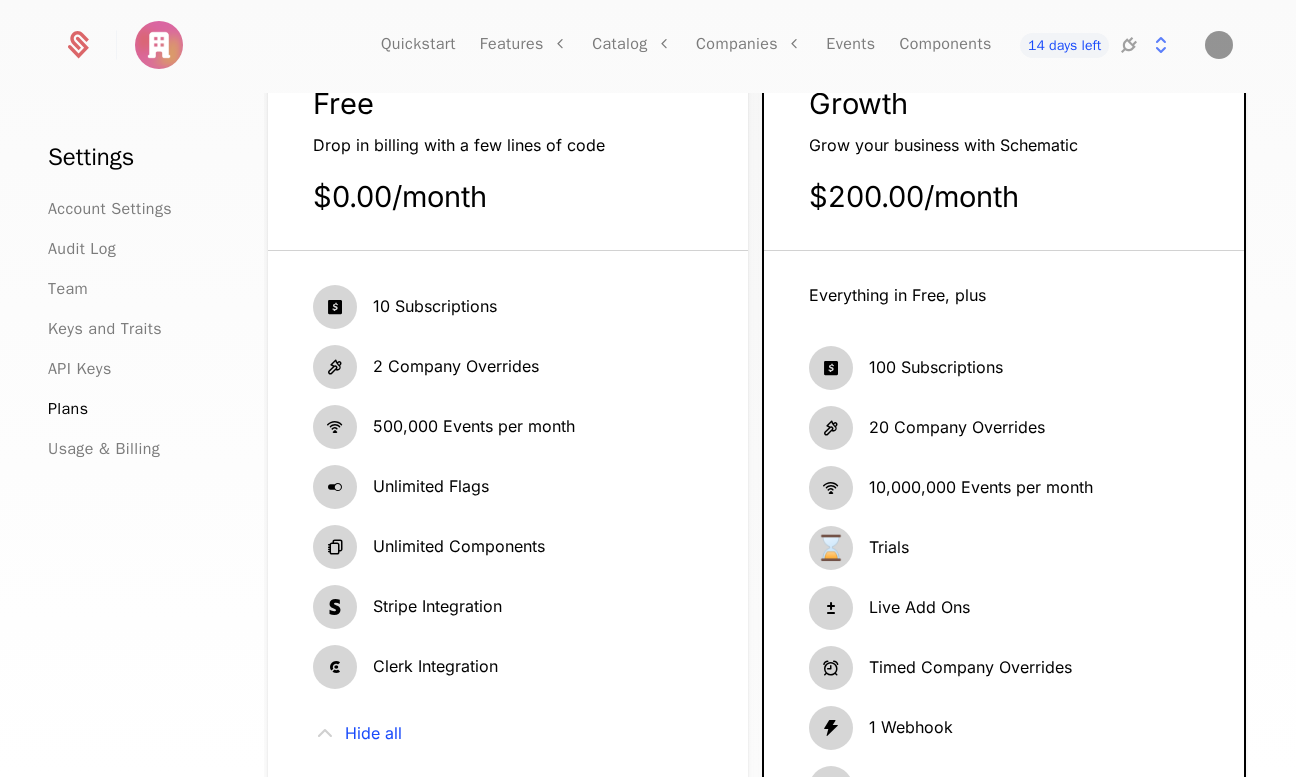 scroll, scrollTop: 126, scrollLeft: 0, axis: vertical 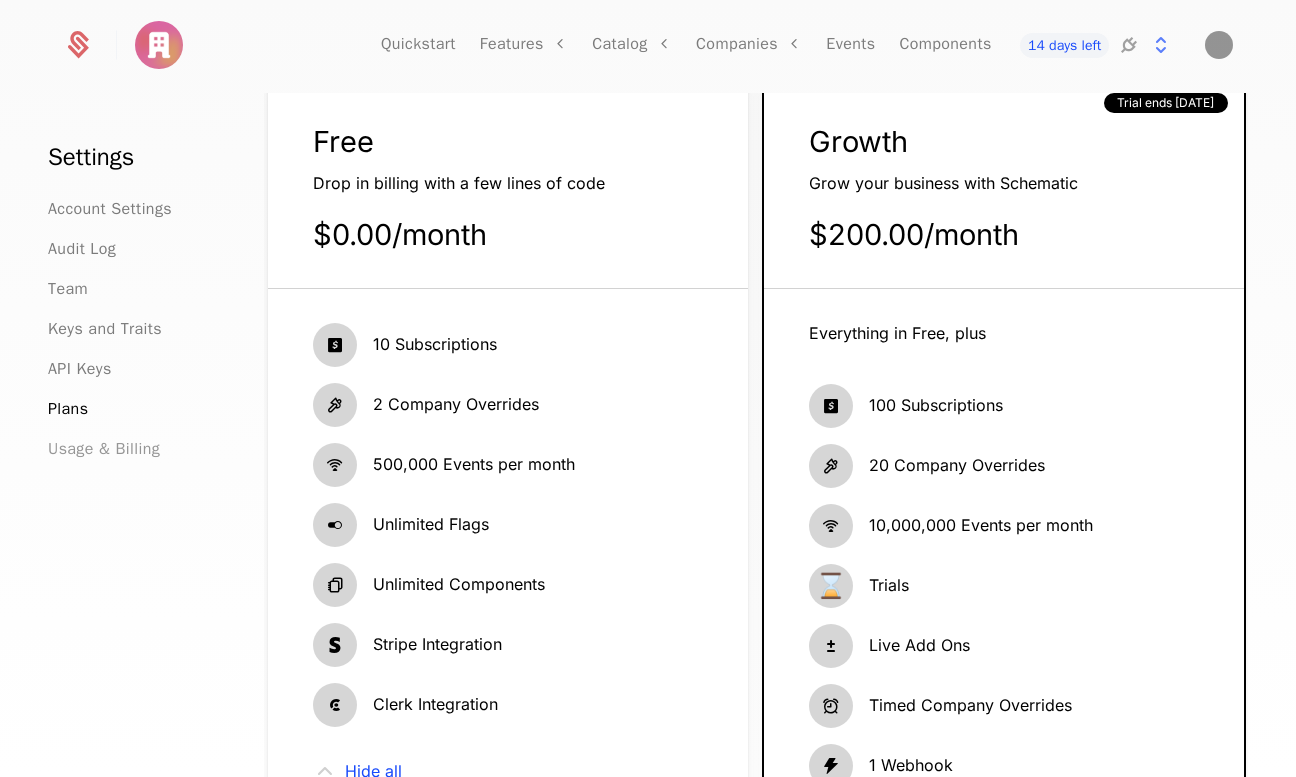 click on "Usage & Billing" at bounding box center (104, 449) 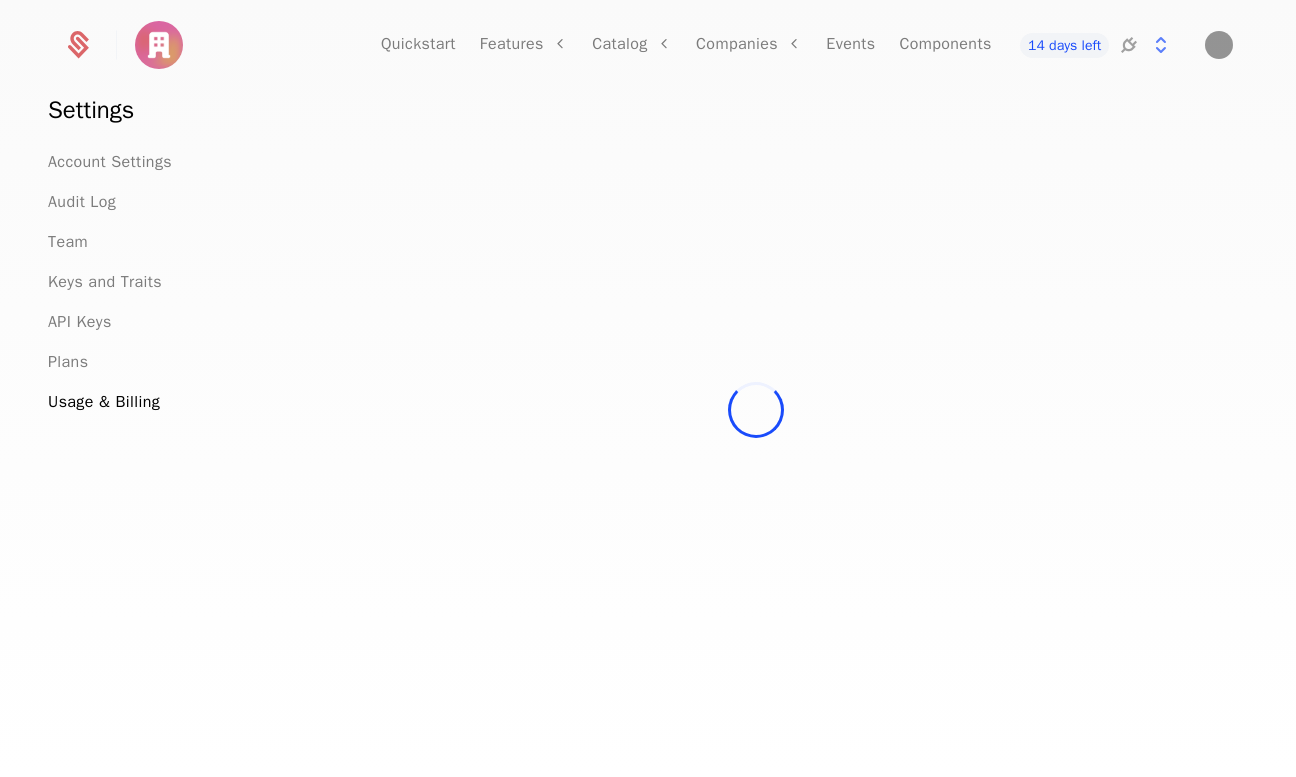 click on "Plans" at bounding box center (68, 362) 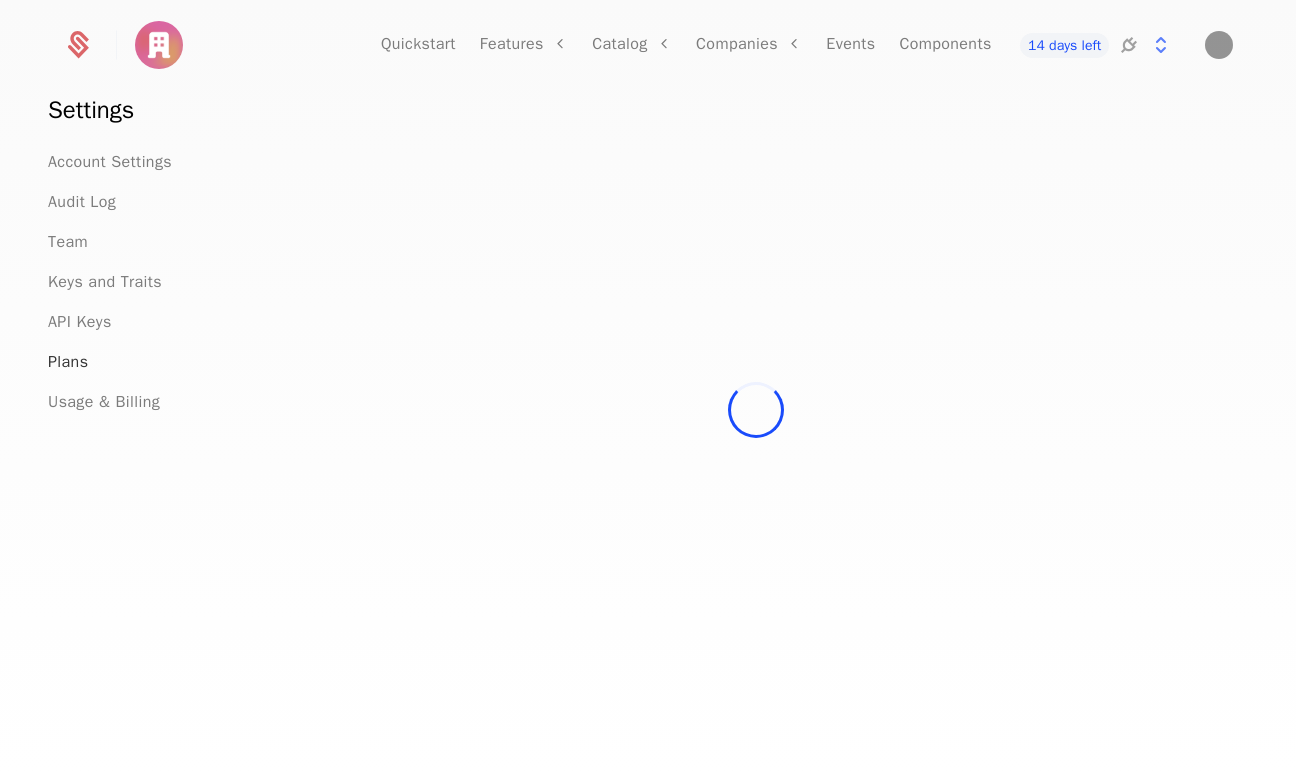 click on "Plans" at bounding box center [68, 362] 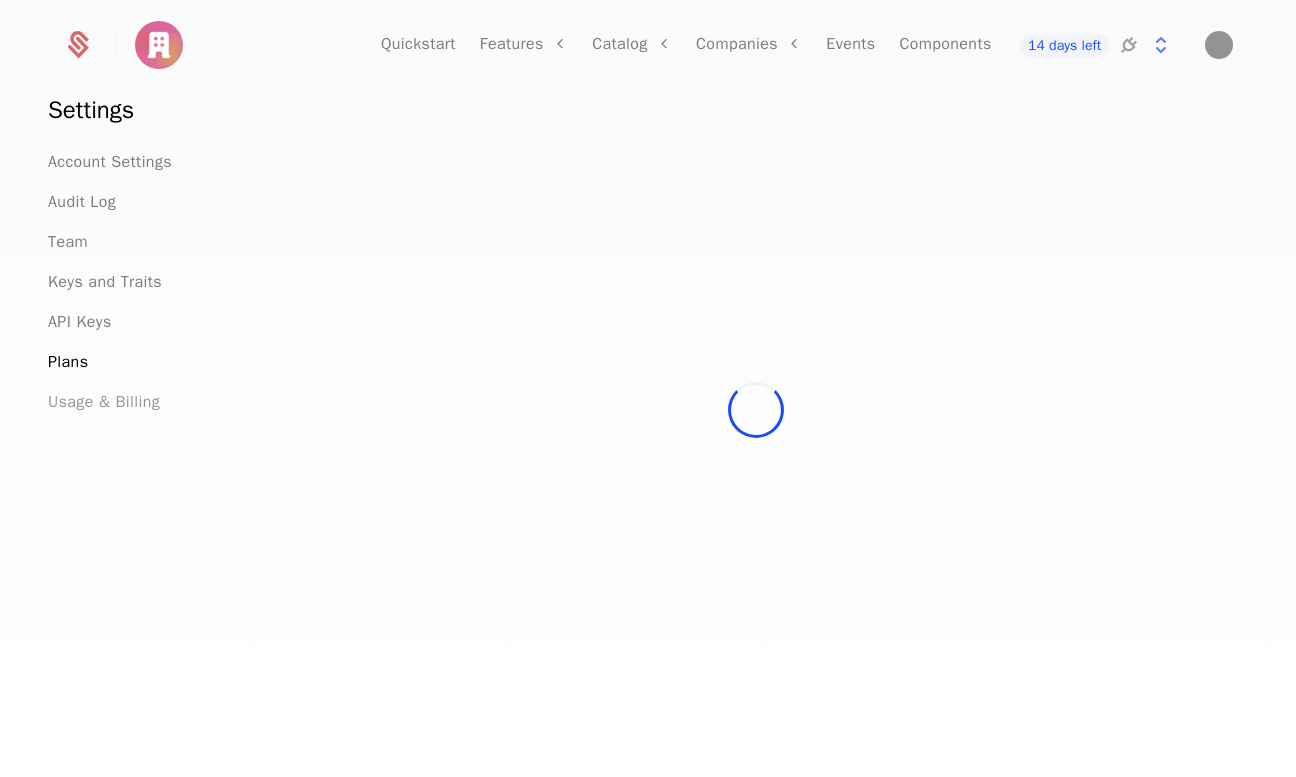 click on "Usage & Billing" at bounding box center (104, 402) 